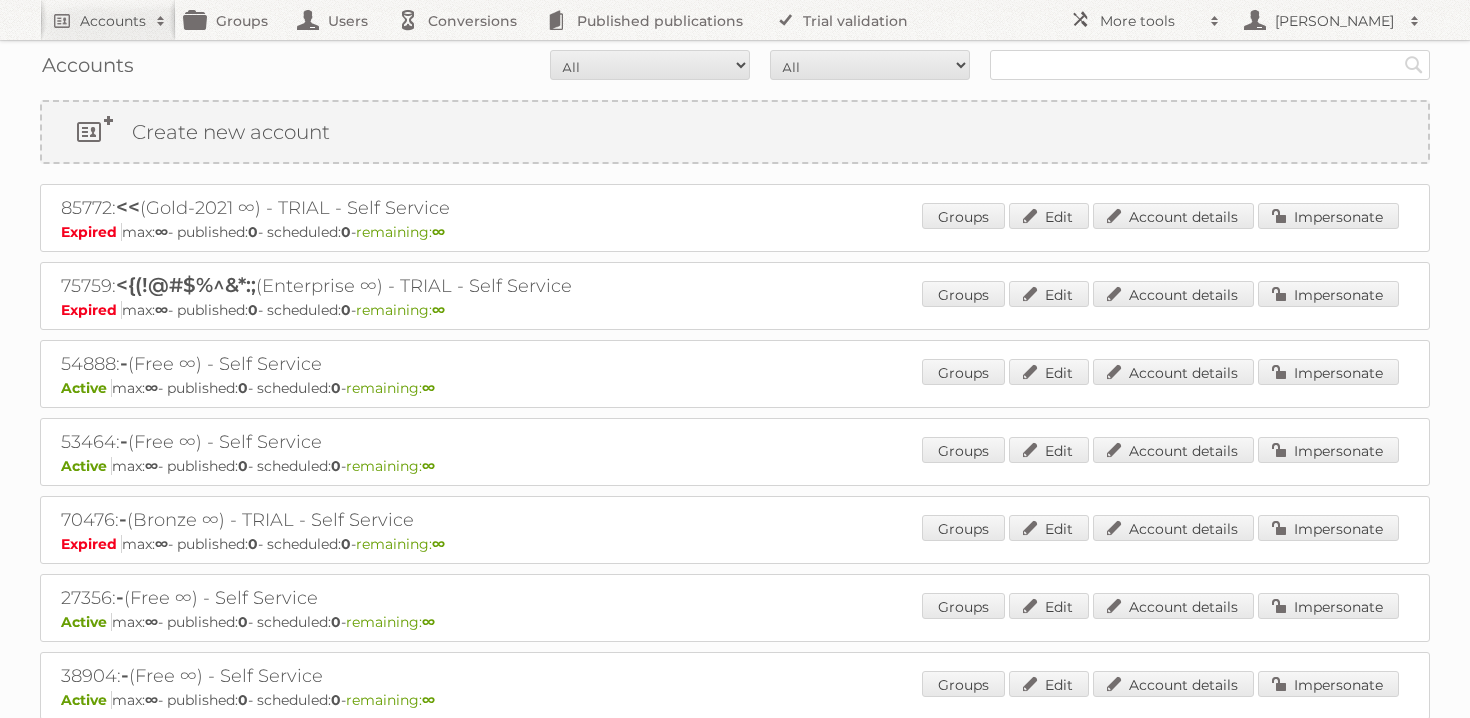 scroll, scrollTop: 0, scrollLeft: 0, axis: both 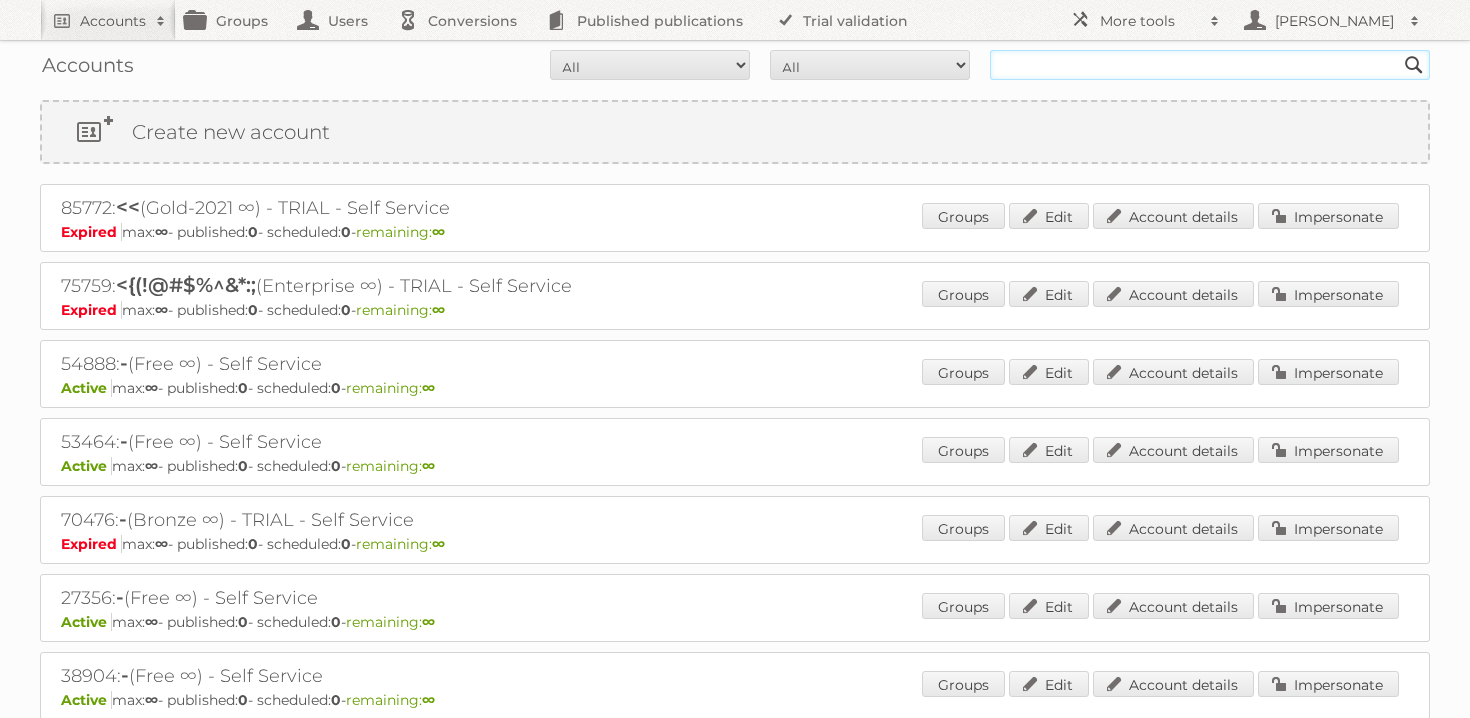 click at bounding box center [1210, 65] 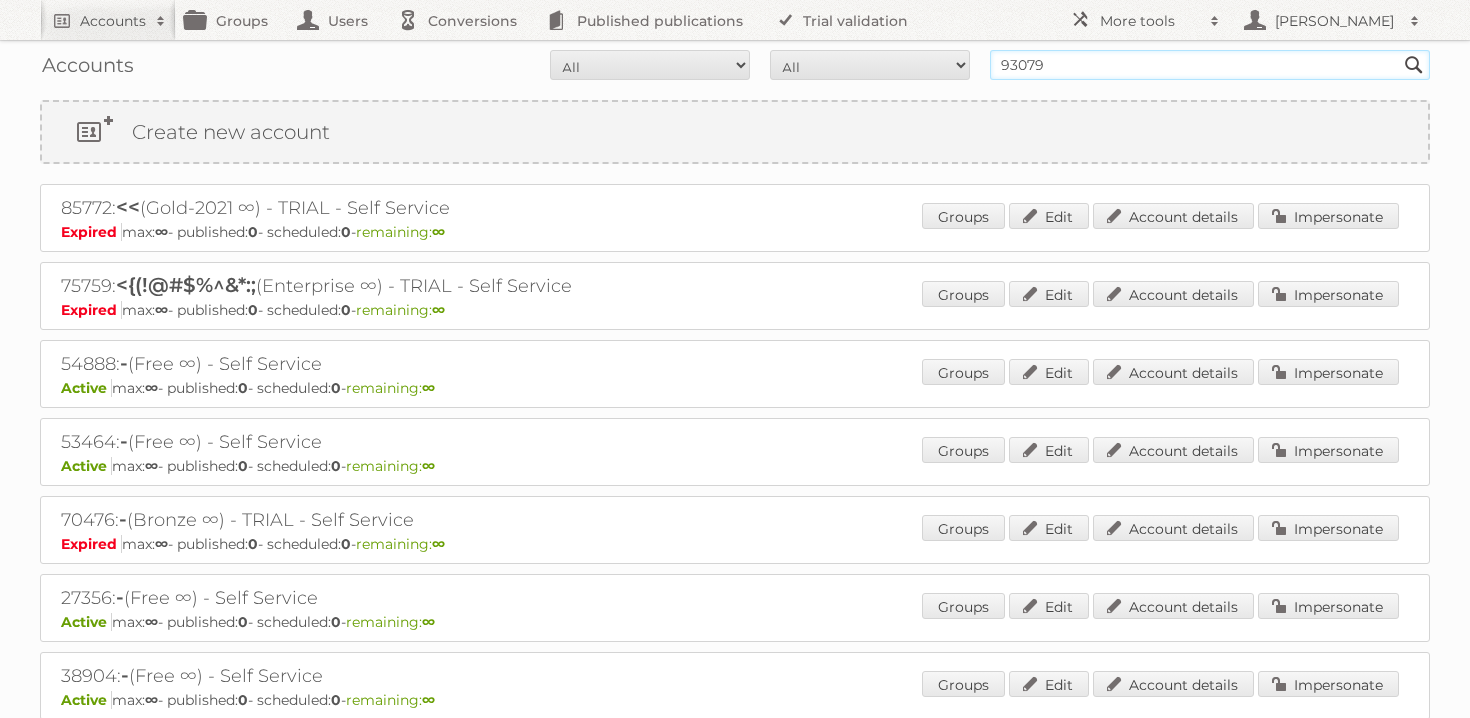 type on "93079" 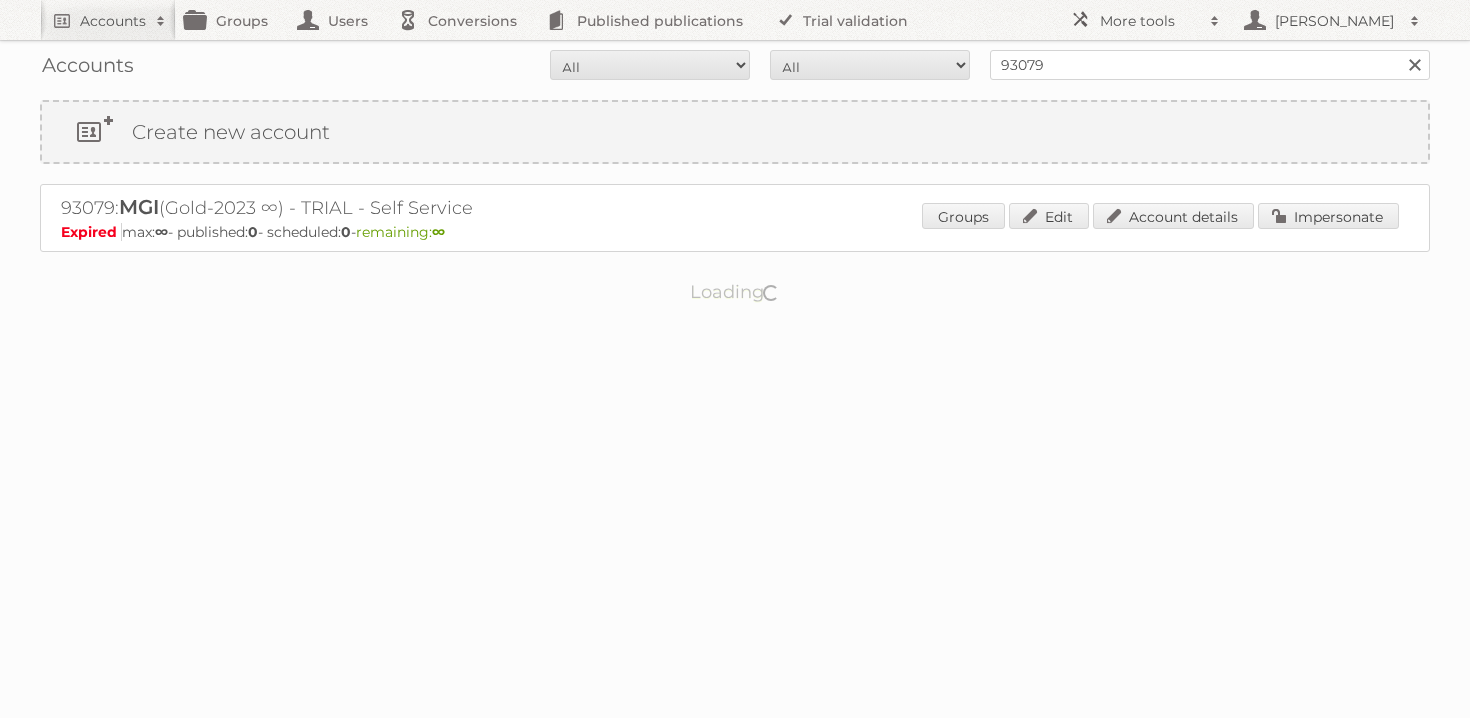 scroll, scrollTop: 0, scrollLeft: 0, axis: both 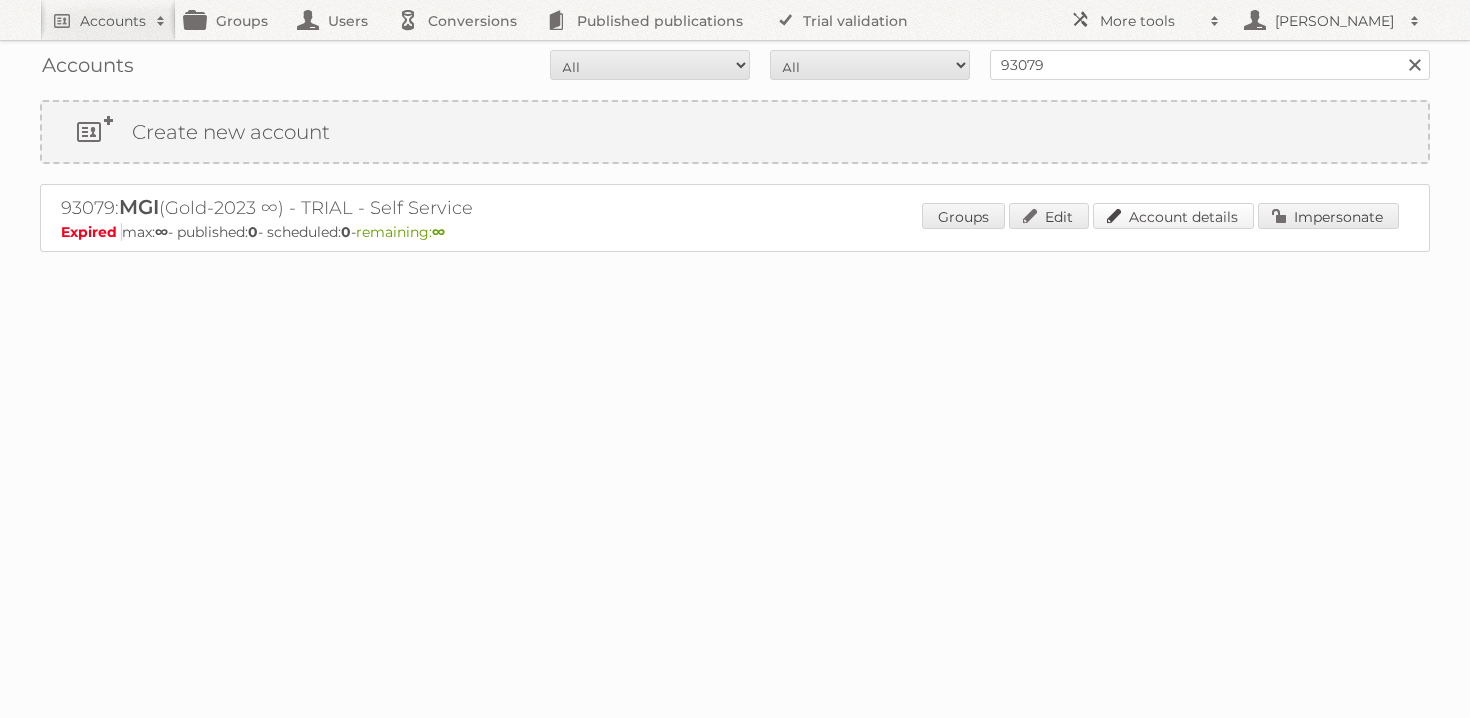 click on "Account details" at bounding box center (1173, 216) 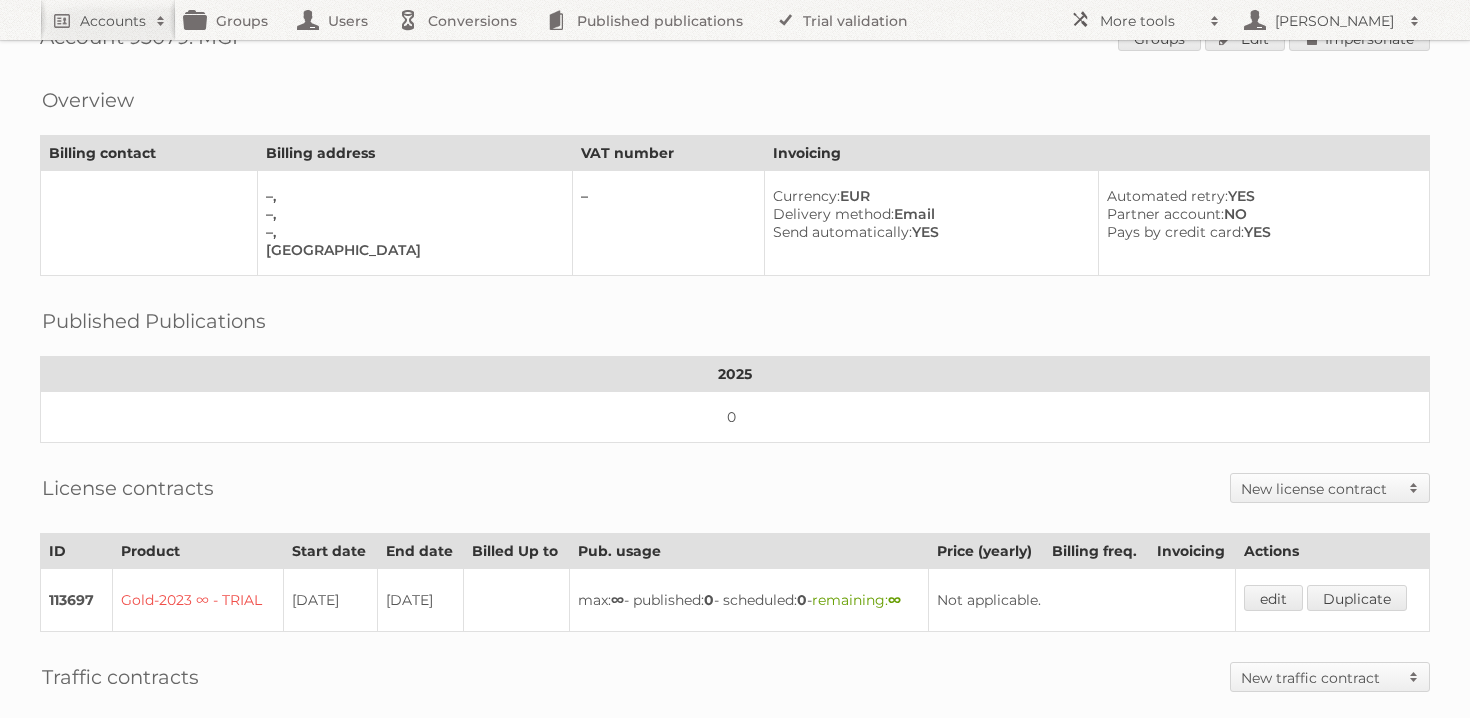 scroll, scrollTop: 0, scrollLeft: 0, axis: both 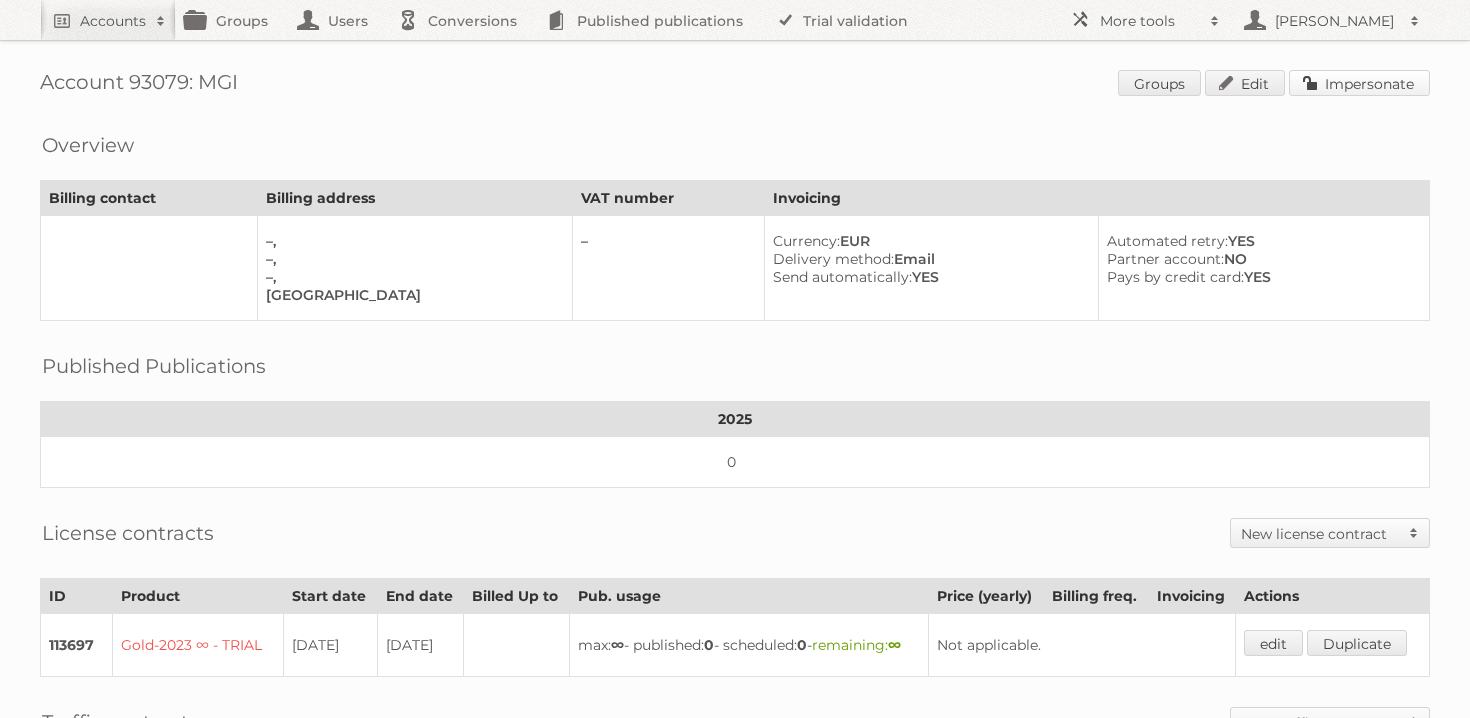click on "Impersonate" at bounding box center [1359, 83] 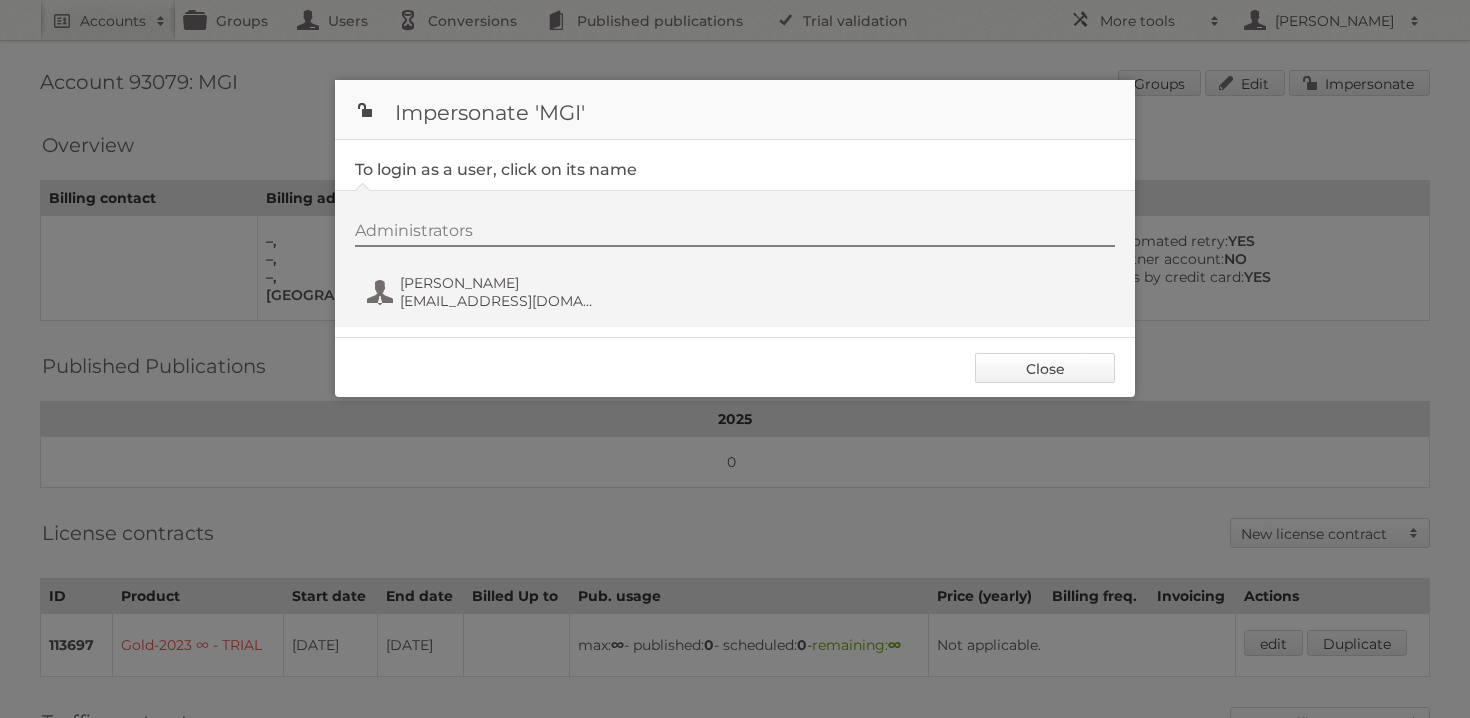 click on "Close" at bounding box center (1045, 368) 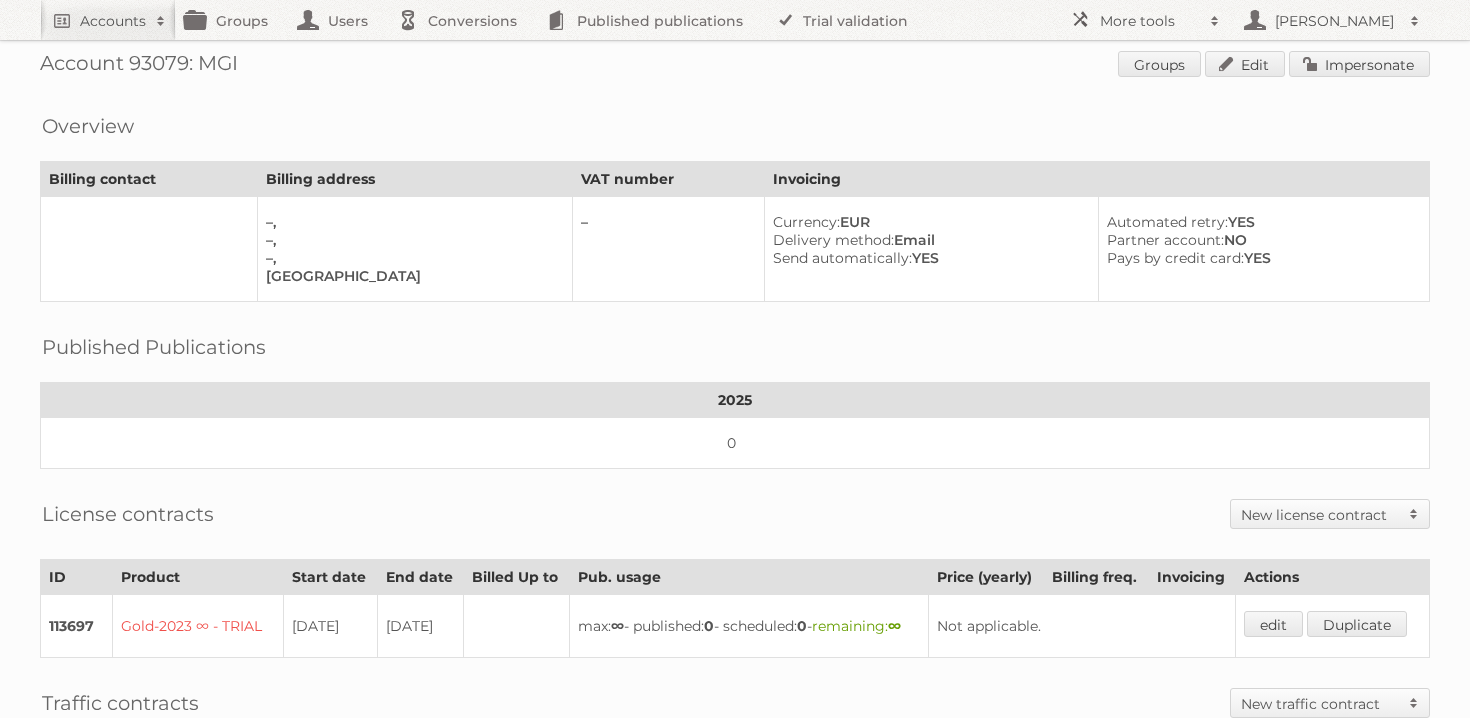 scroll, scrollTop: 0, scrollLeft: 0, axis: both 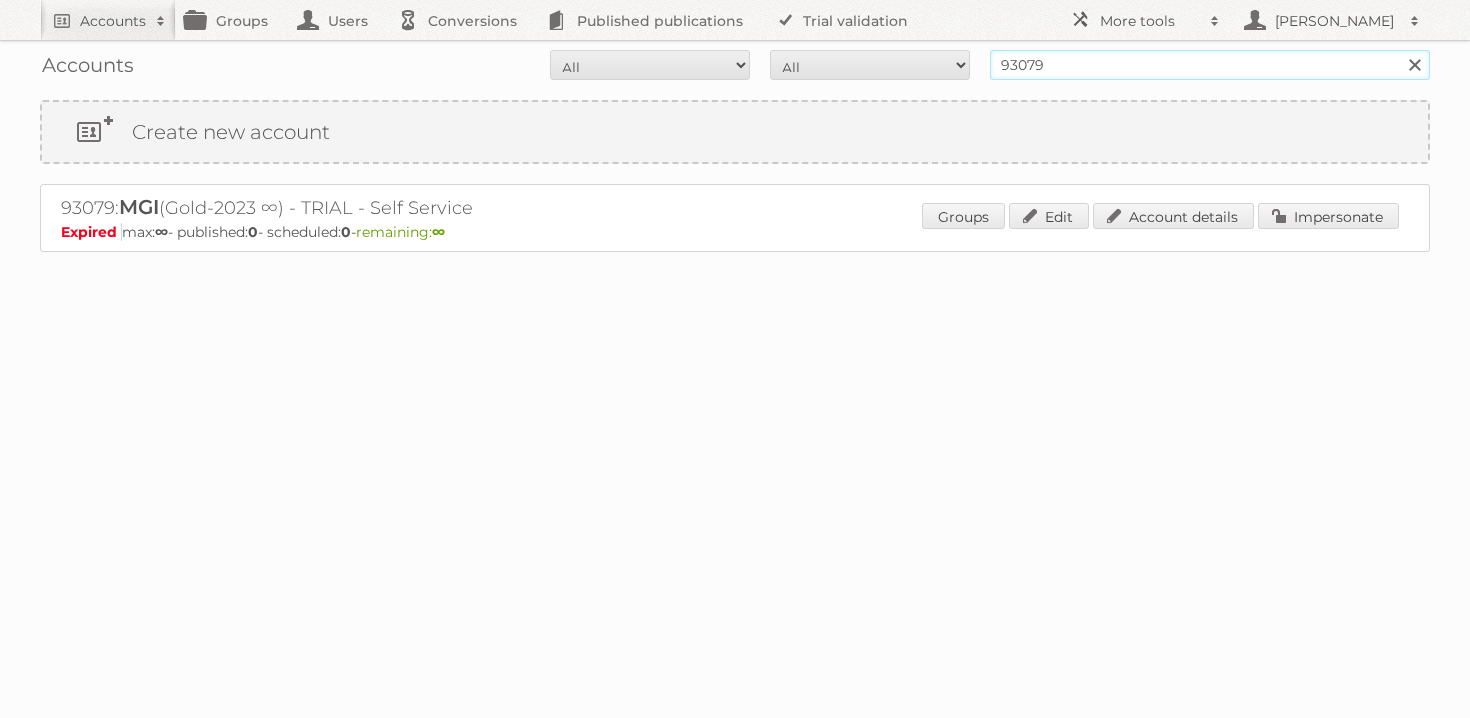 click on "93079" at bounding box center [1210, 65] 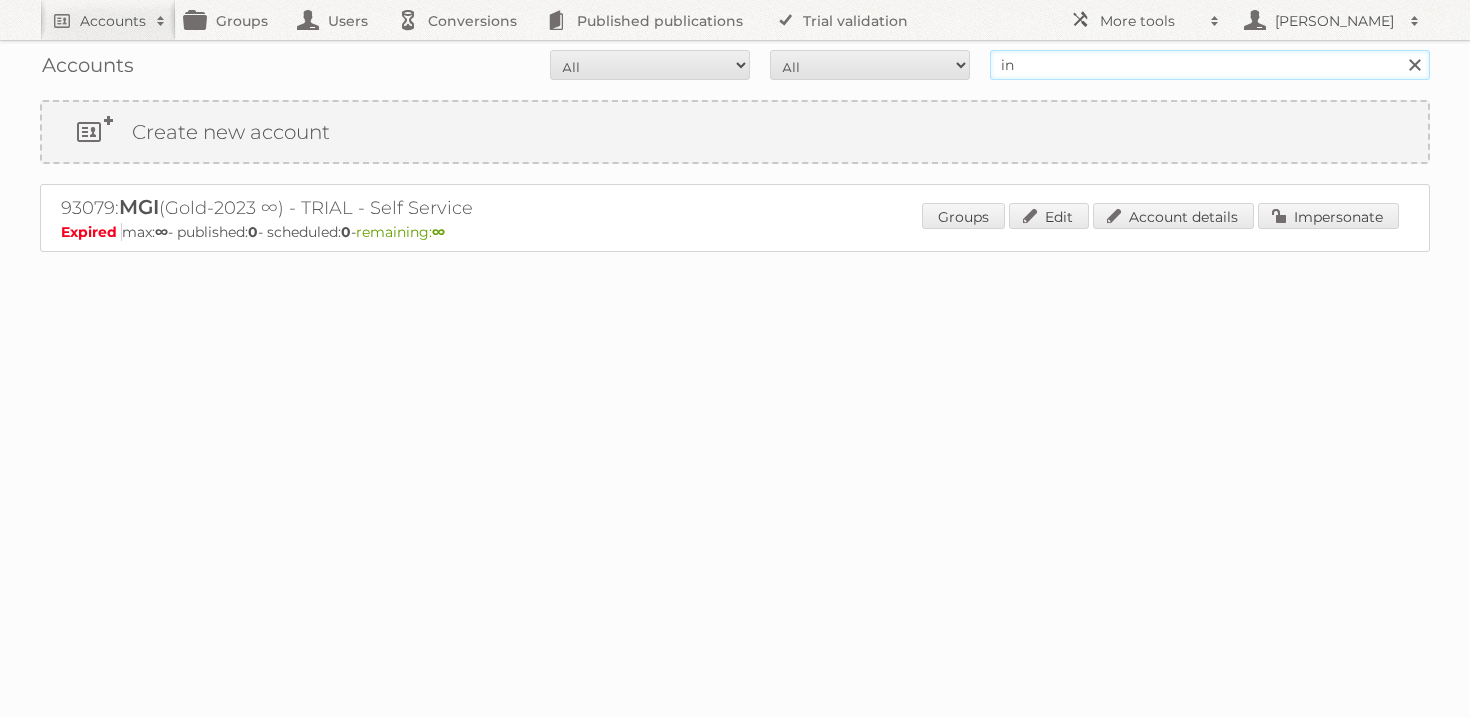 type on "i" 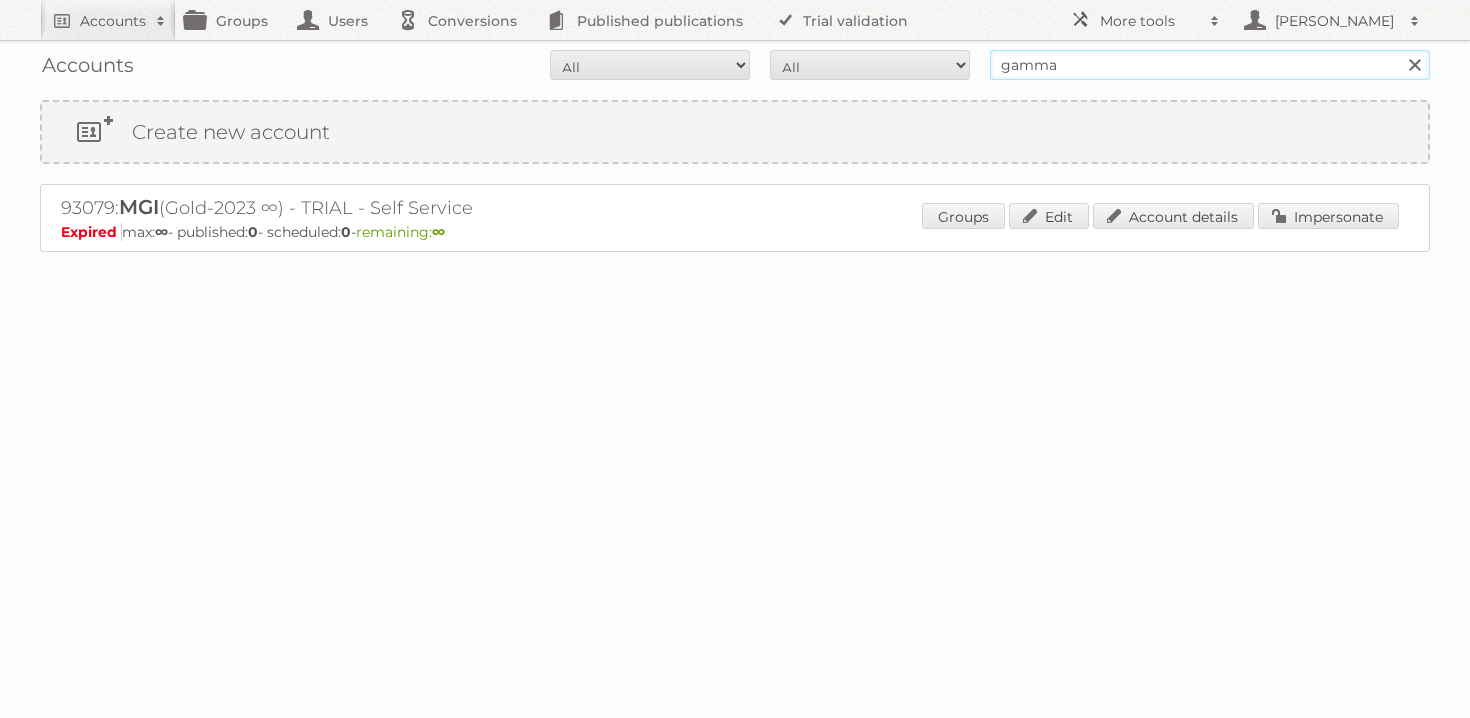 type on "gamma" 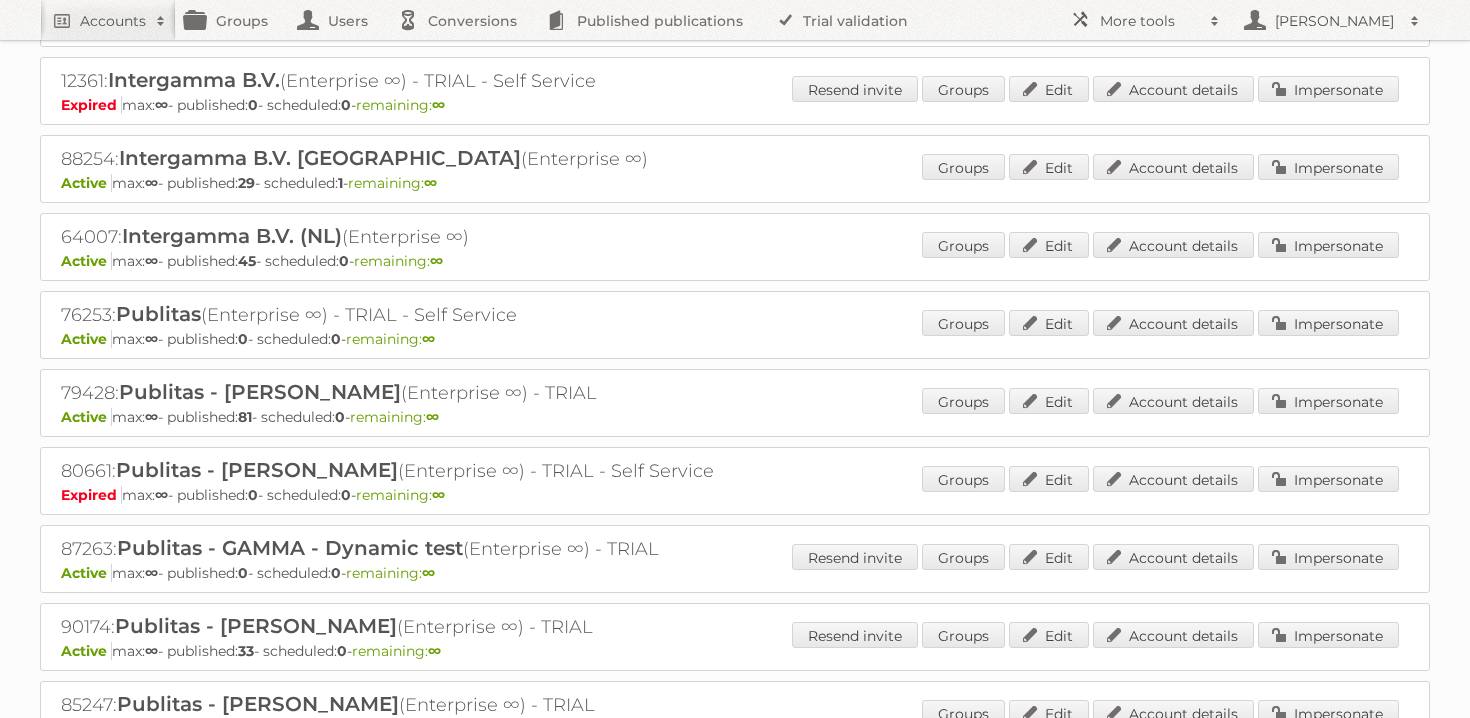 scroll, scrollTop: 401, scrollLeft: 0, axis: vertical 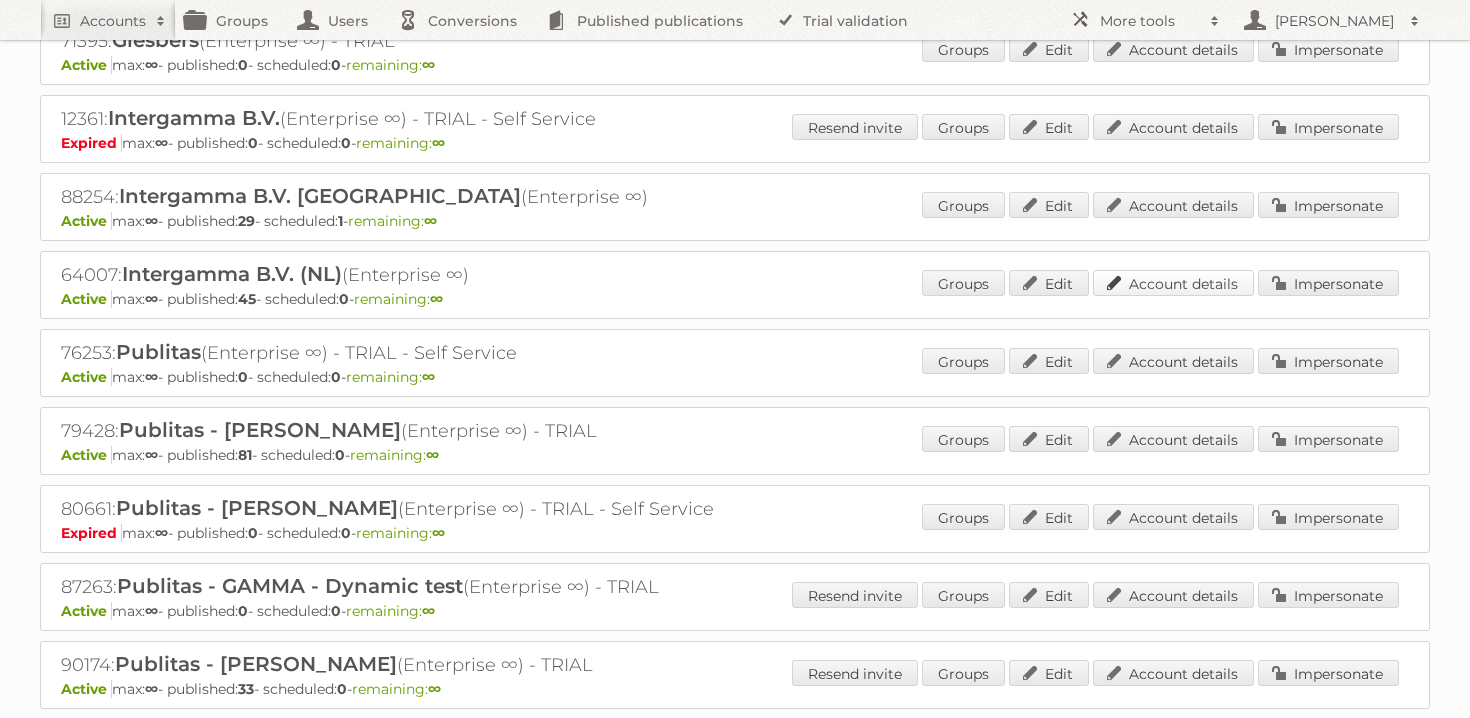 click on "Account details" at bounding box center [1173, 283] 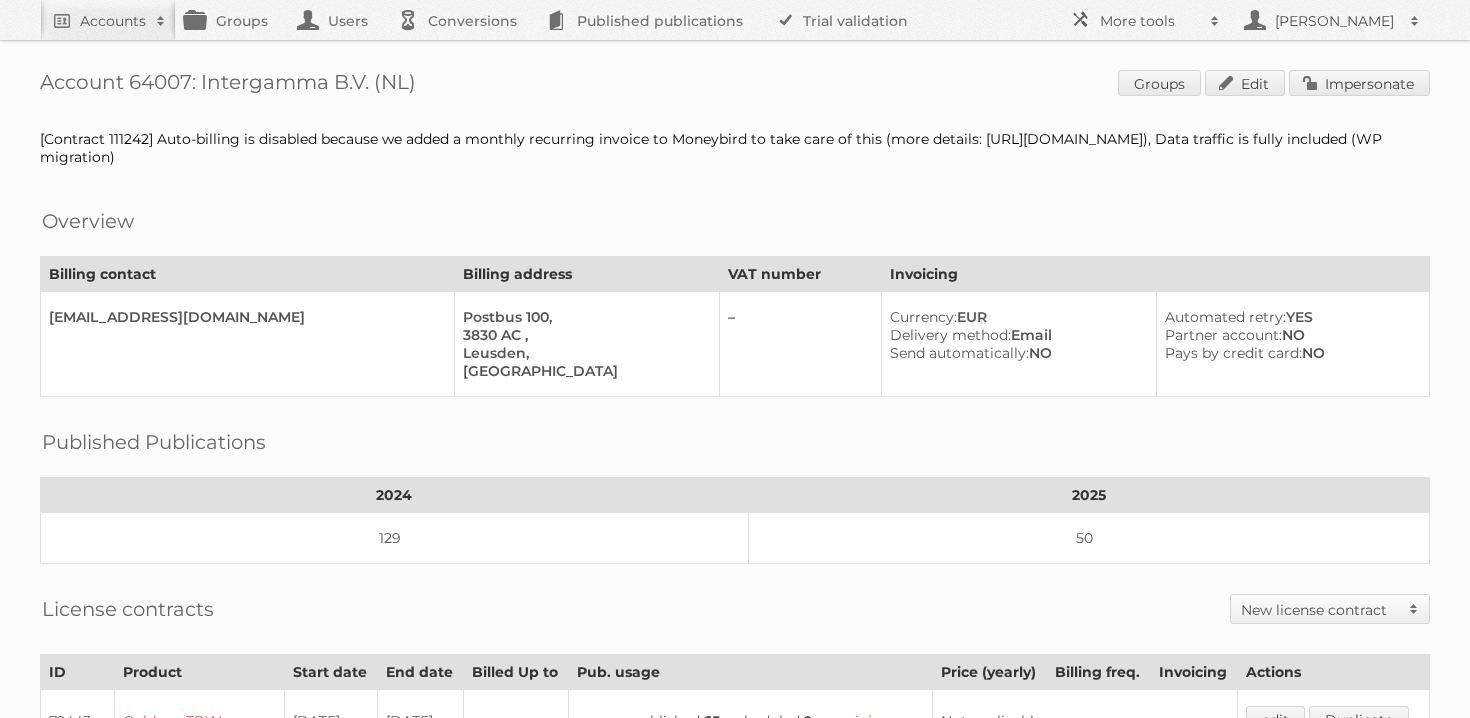 scroll, scrollTop: 0, scrollLeft: 0, axis: both 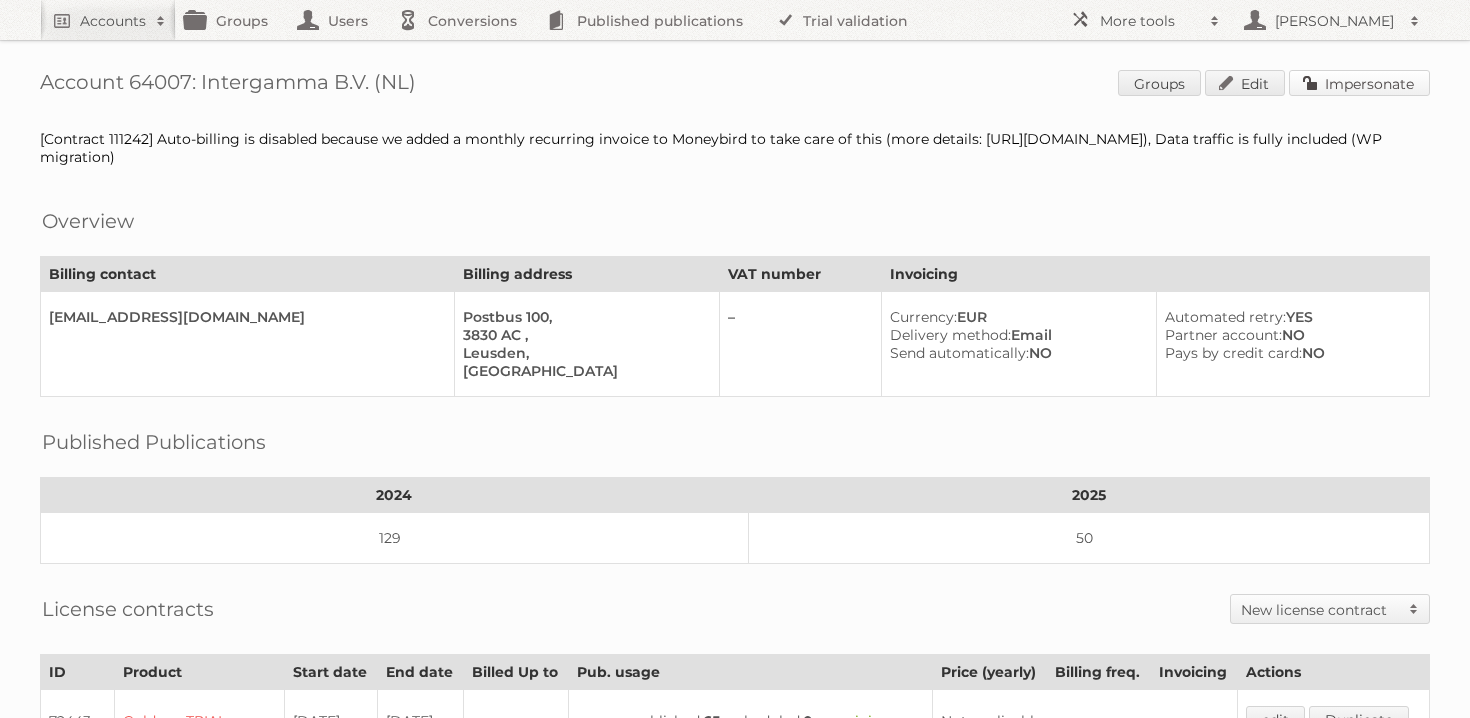 click on "Impersonate" at bounding box center (1359, 83) 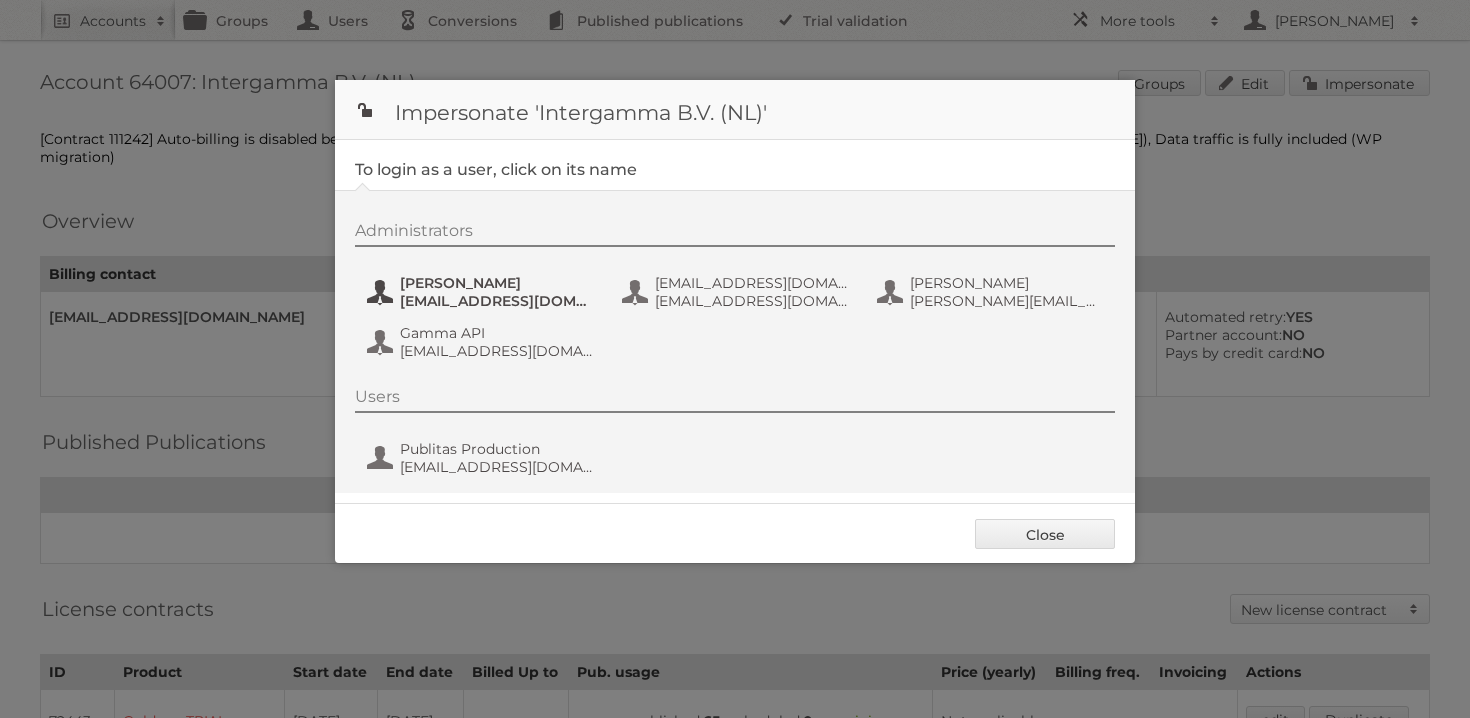 click on "d.overmars@intergamma.nl" at bounding box center (497, 301) 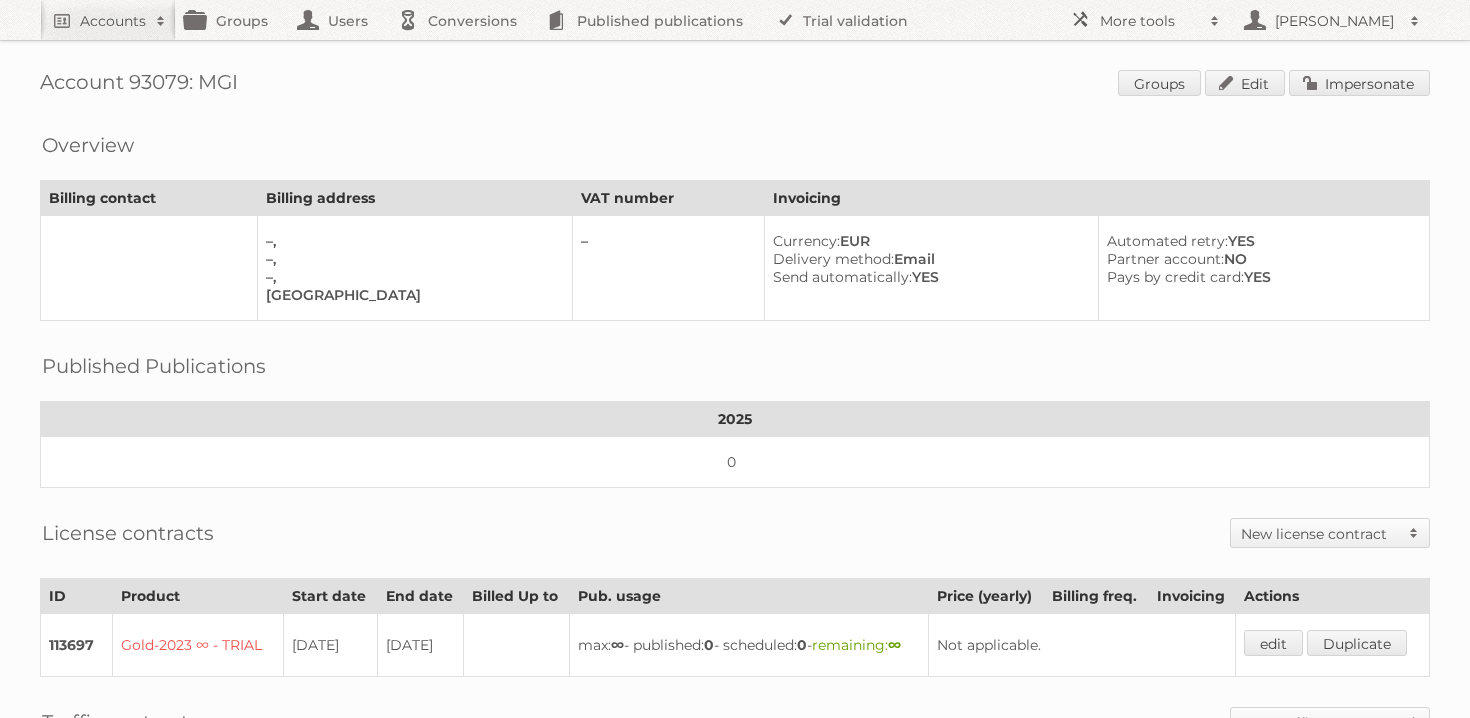 scroll, scrollTop: 0, scrollLeft: 0, axis: both 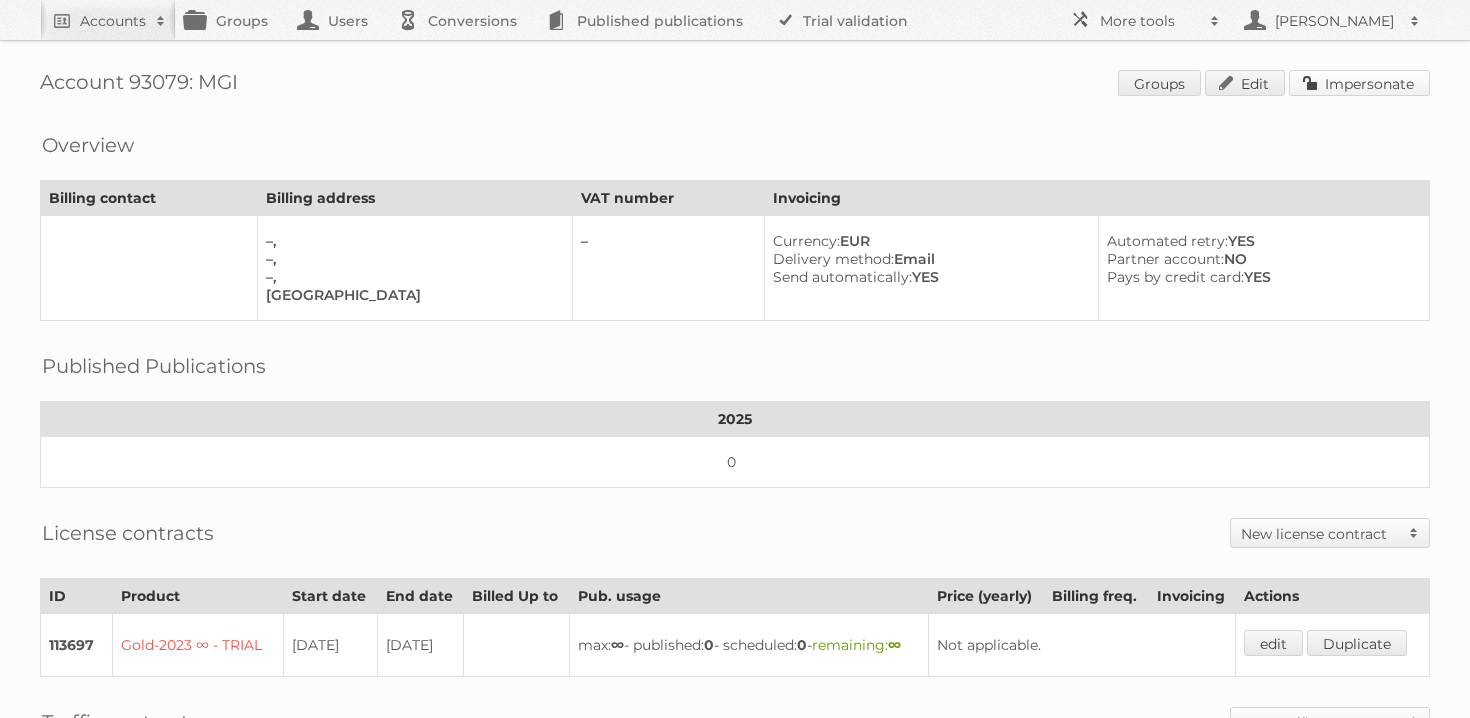 click on "Impersonate" at bounding box center [1359, 83] 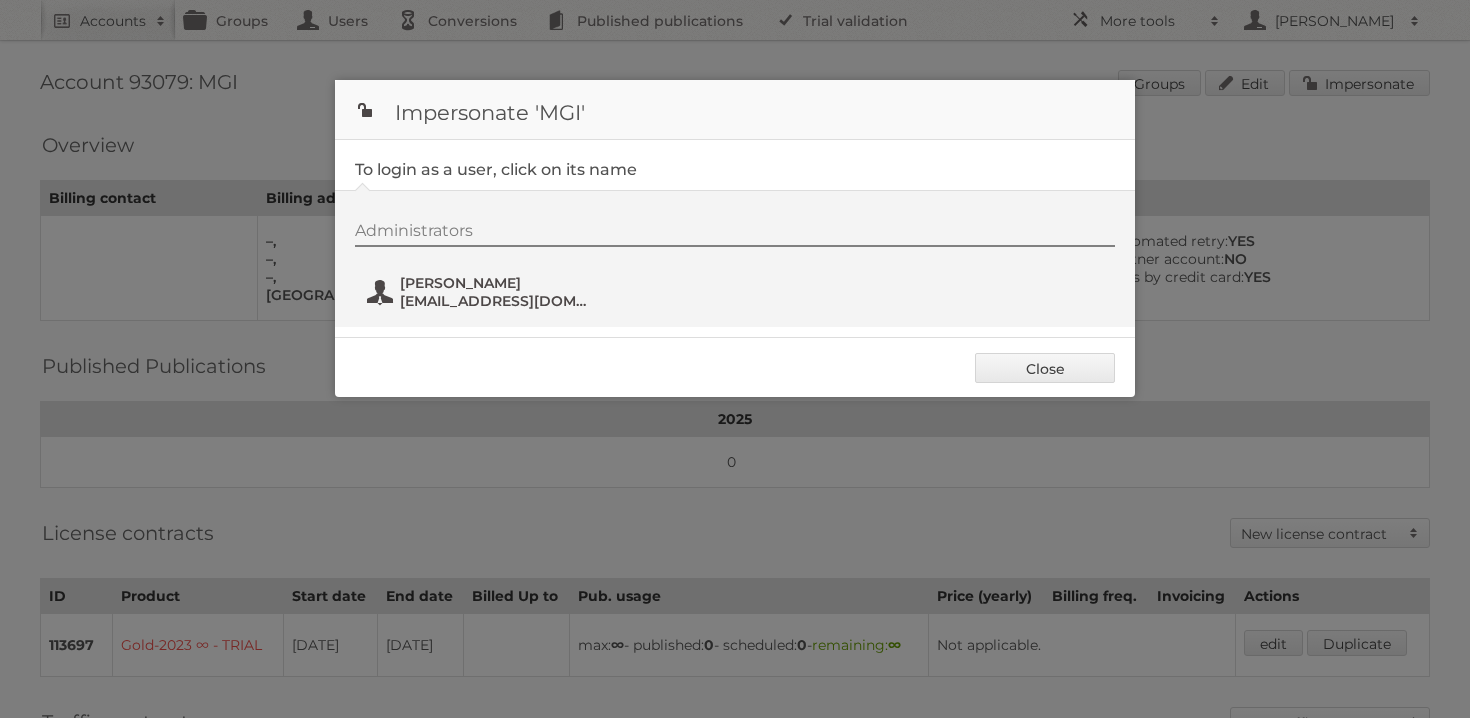 click on "[EMAIL_ADDRESS][DOMAIN_NAME]" at bounding box center [497, 301] 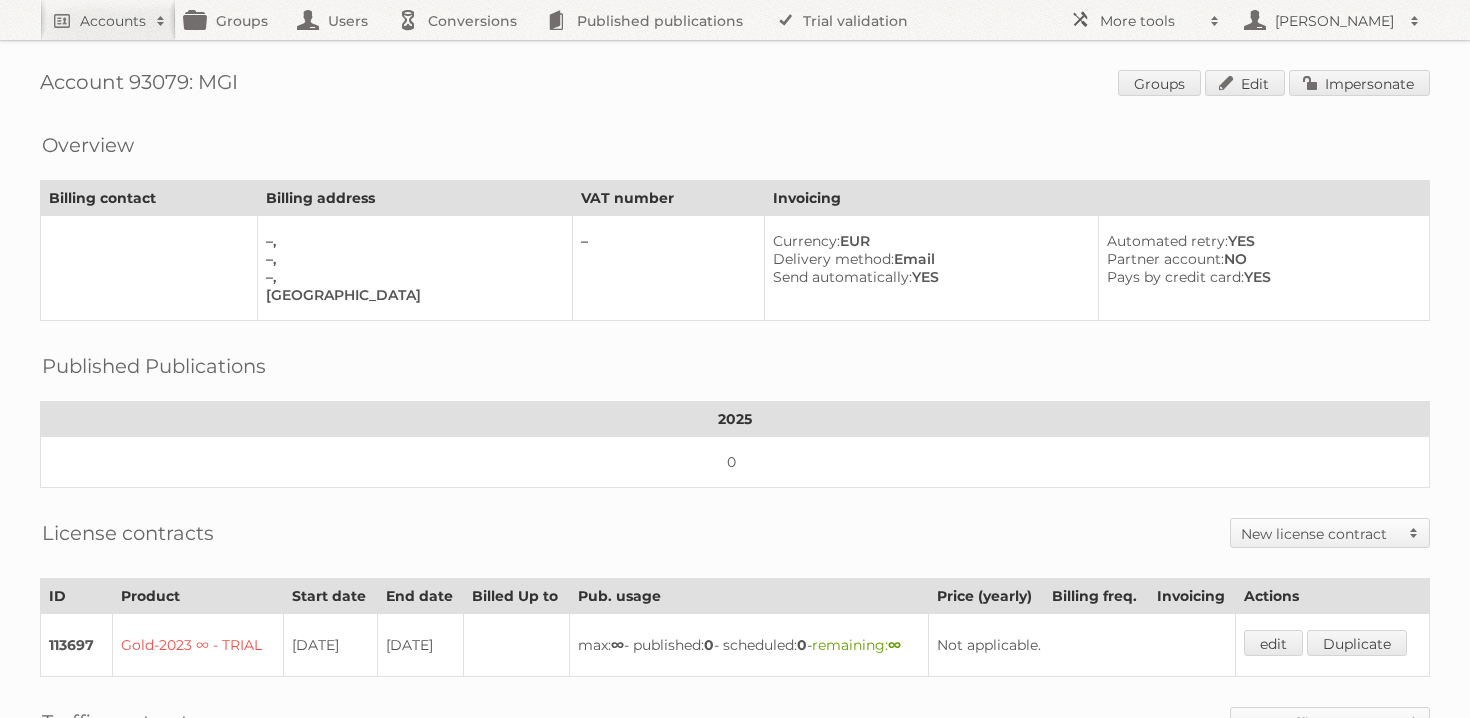 click on "Account 93079: MGI
Groups
Edit
Impersonate
Overview
Billing contact
Billing address
VAT number
Invoicing
–,
–,
–,
Poland
–
Currency:  EUR
Delivery method:  Email
Send automatically:  YES
Automated retry:  YES
Partner account:  NO
Pays by credit card:  YES
Published Publications
2025
0
License contracts
New license contract
Enterprise Bronze-2023 Silver-2023 Gold-2023 -------- Legacy -------- Basic Professional Free Bronze Silver Gold Gold-2021
ID" at bounding box center [735, 547] 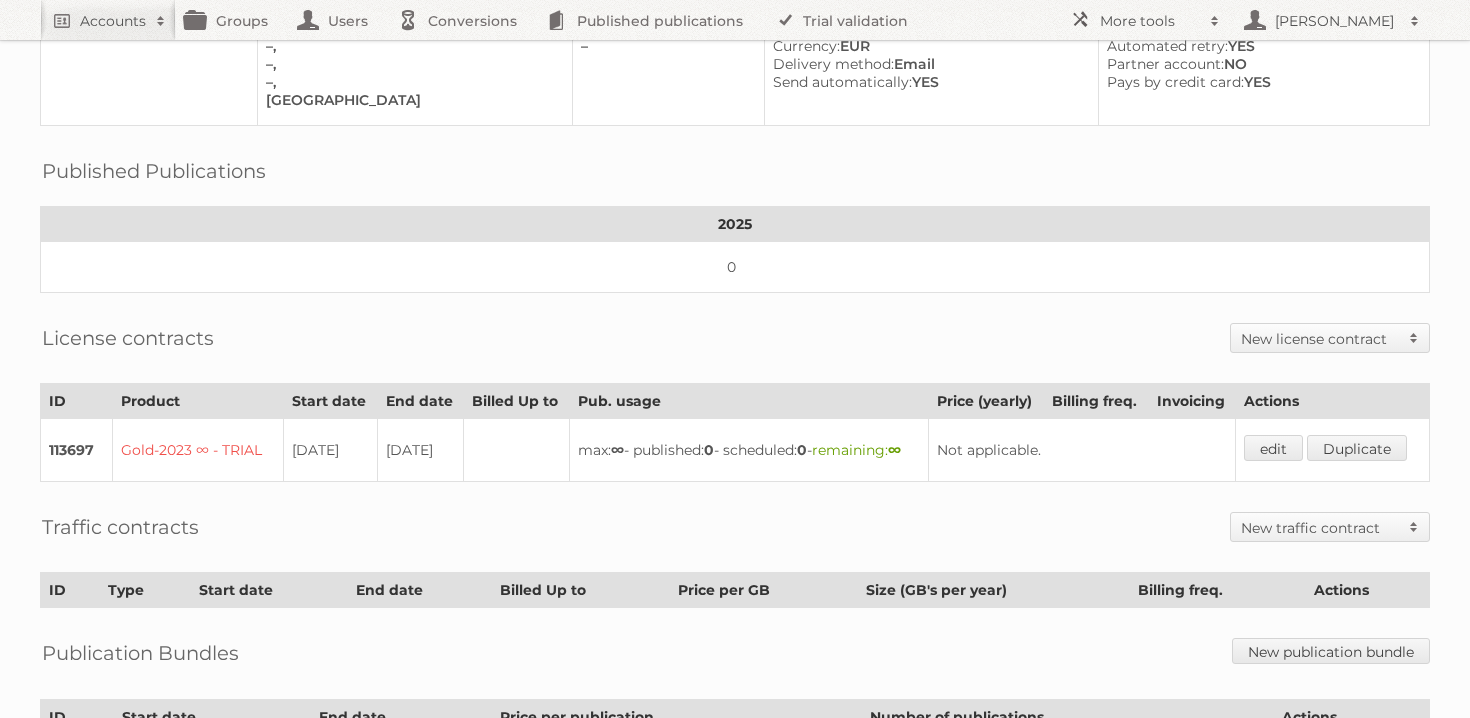 scroll, scrollTop: 0, scrollLeft: 0, axis: both 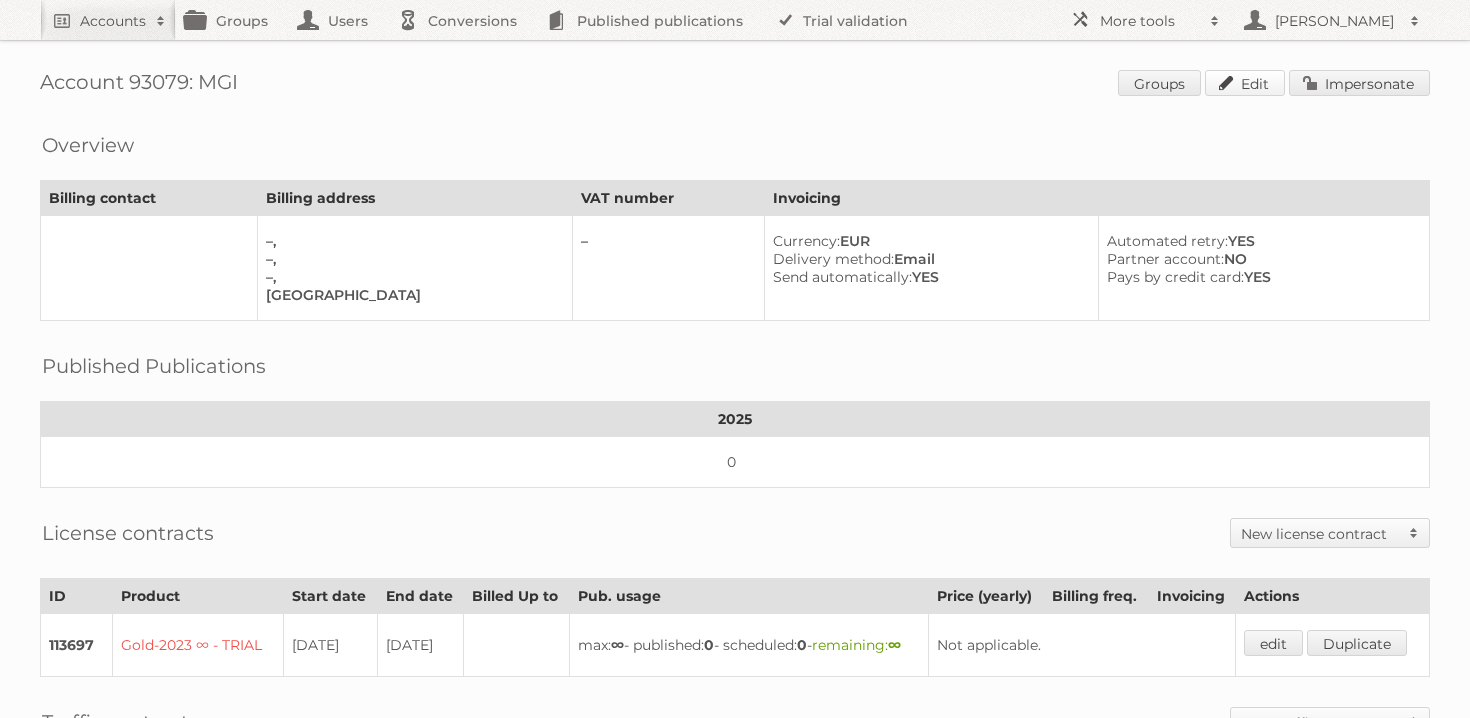 click on "Edit" at bounding box center (1245, 83) 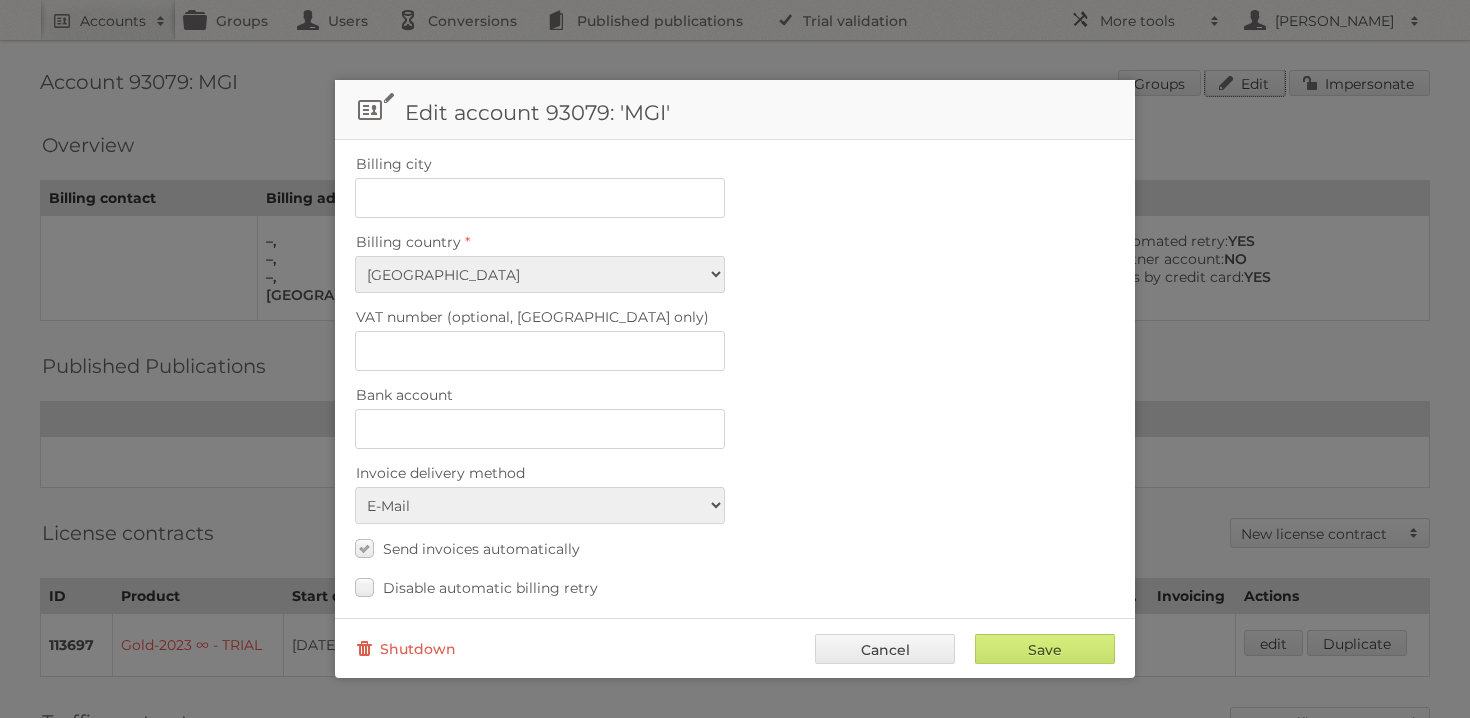 scroll, scrollTop: 949, scrollLeft: 0, axis: vertical 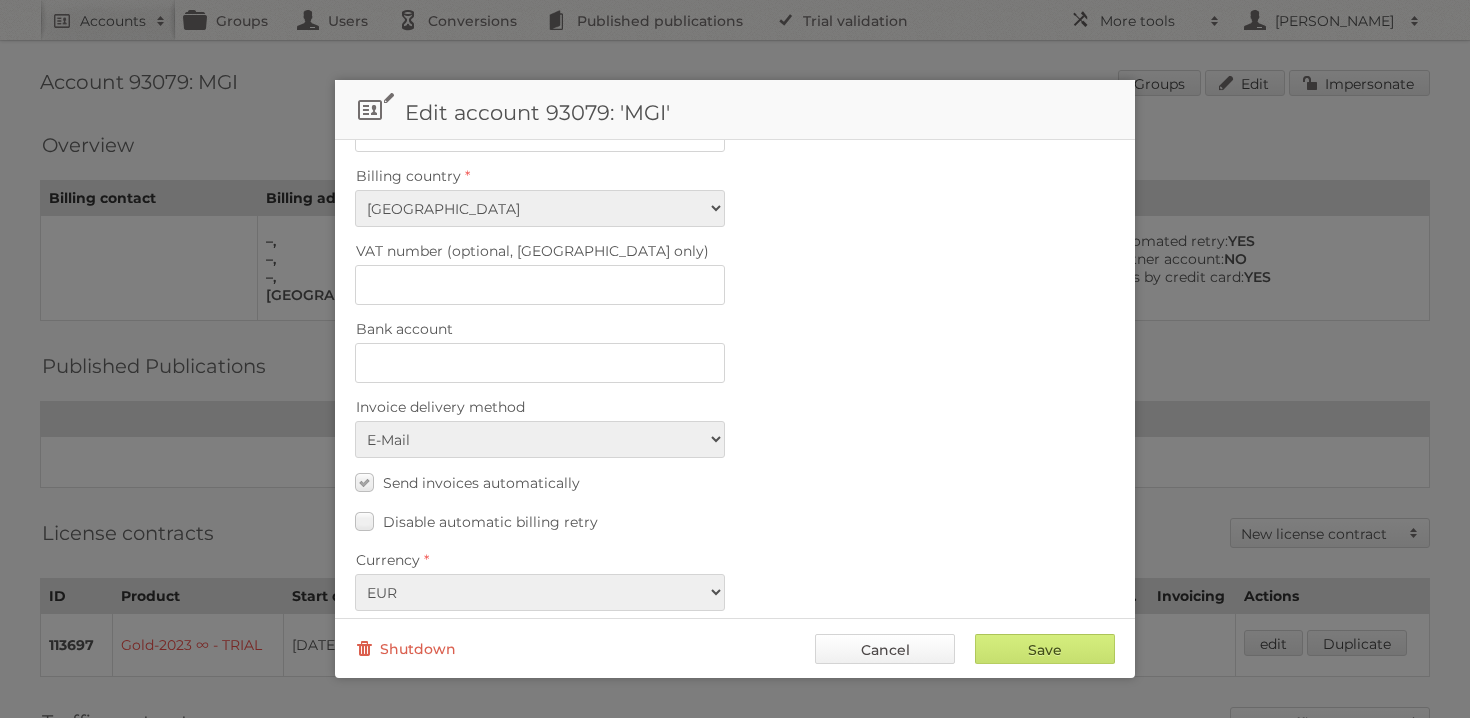 click on "Cancel" at bounding box center [885, 649] 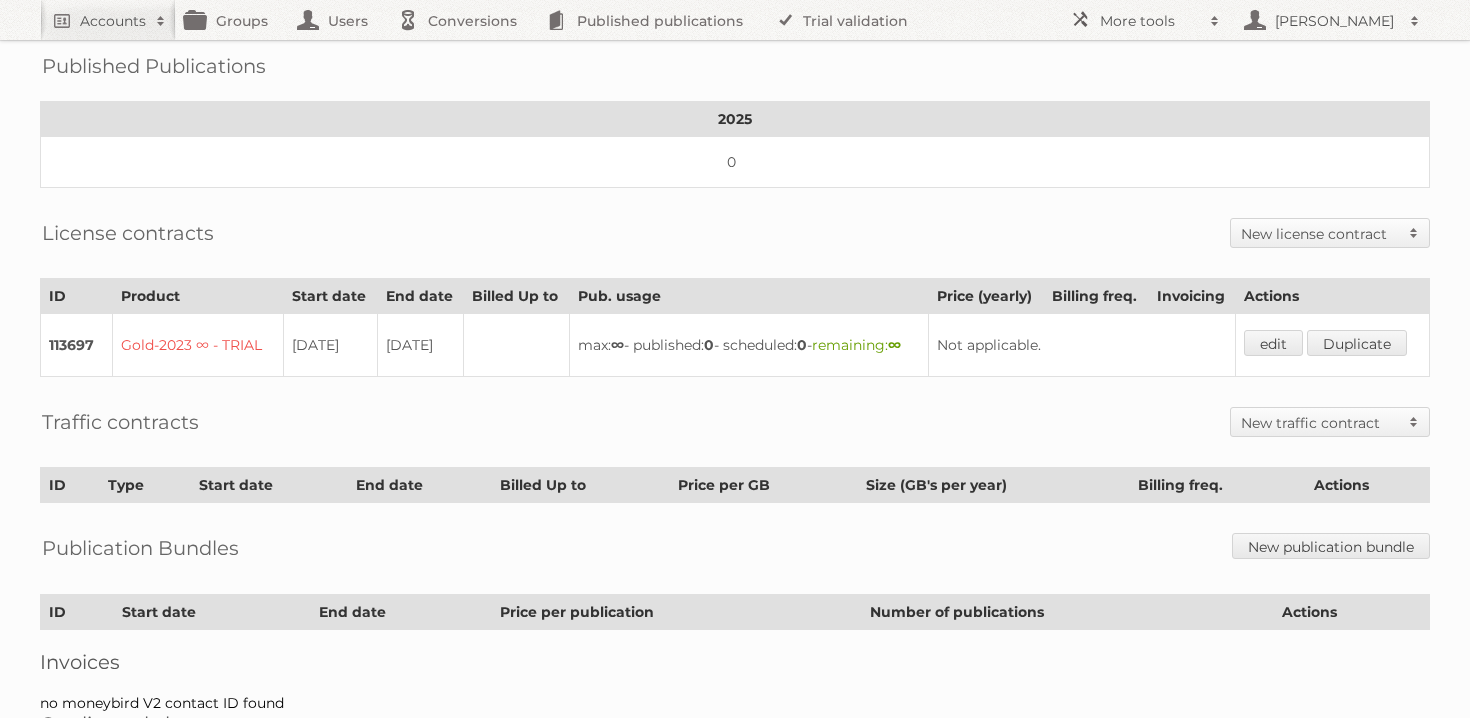scroll, scrollTop: 330, scrollLeft: 0, axis: vertical 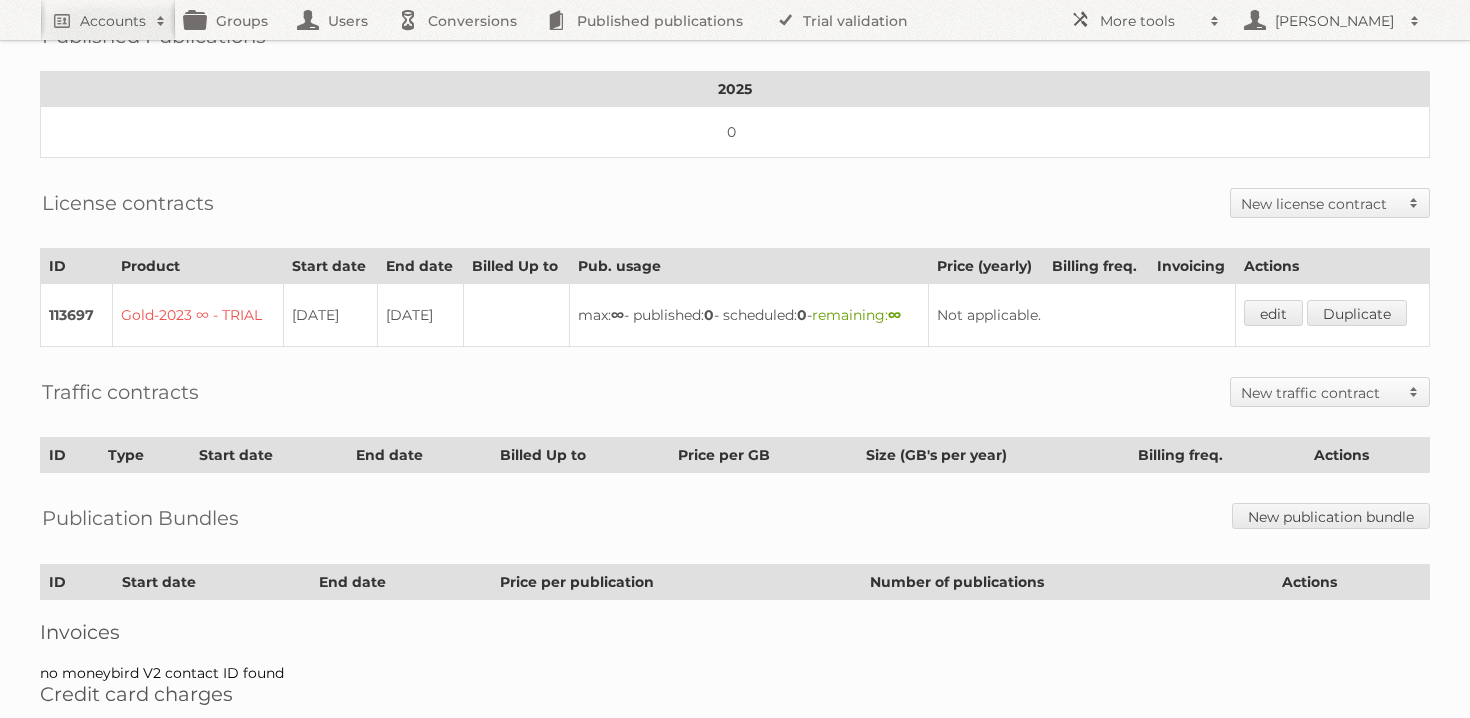 click on "New license contract" at bounding box center [1330, 203] 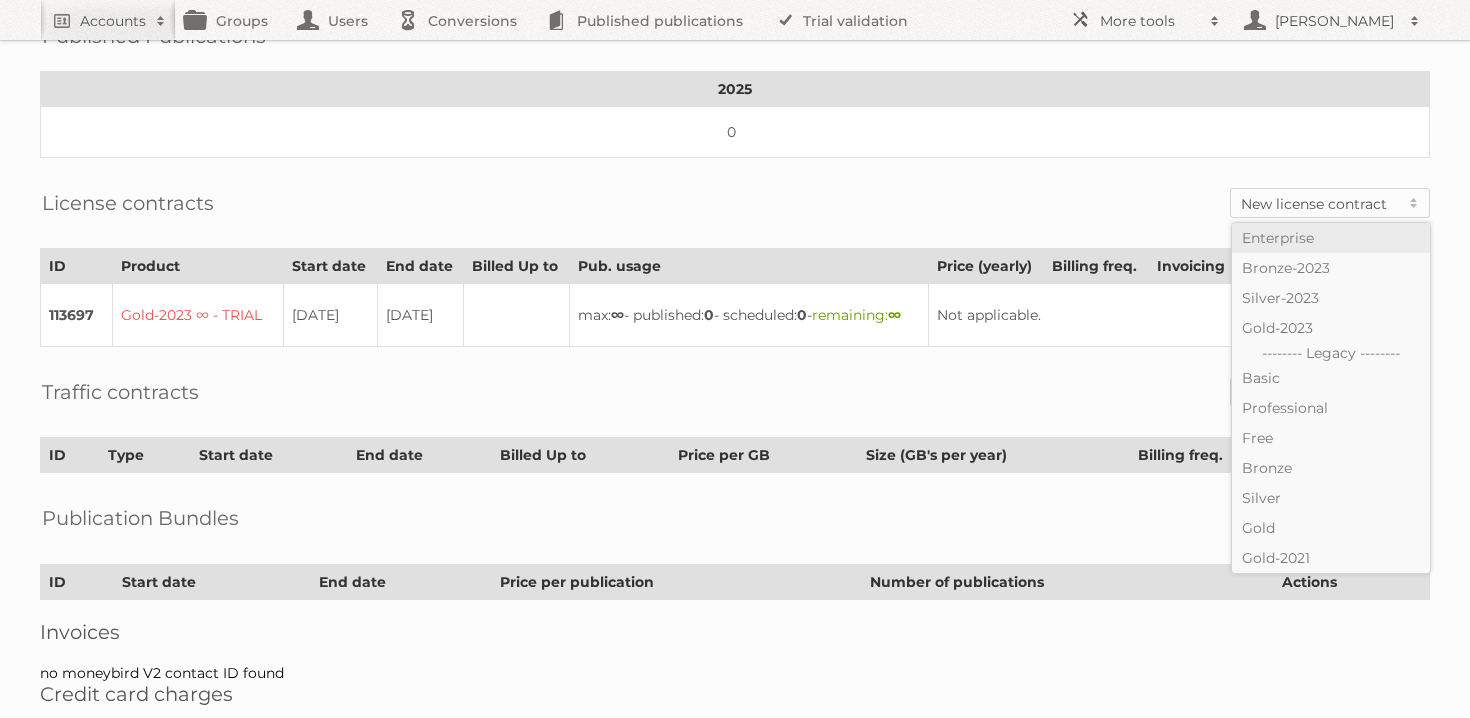 click on "Enterprise" at bounding box center (1331, 238) 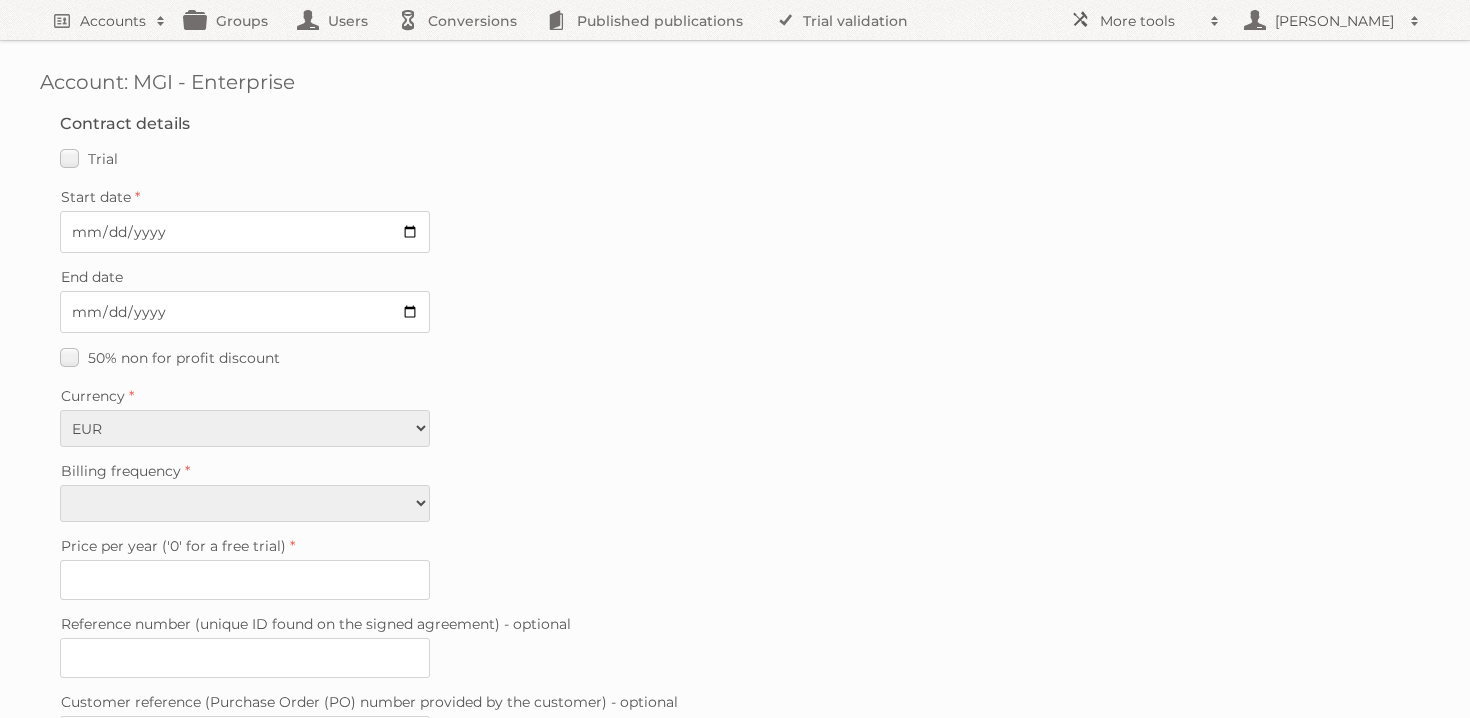 scroll, scrollTop: 0, scrollLeft: 0, axis: both 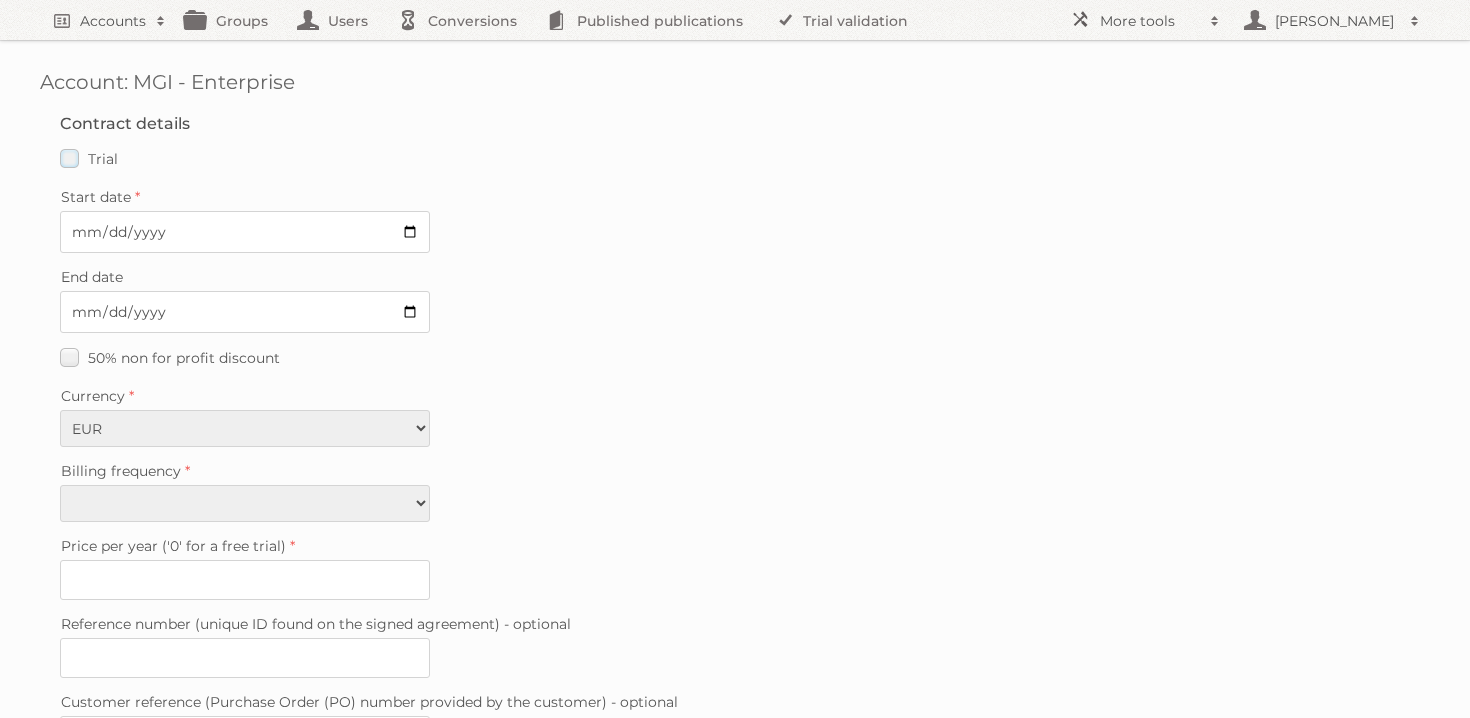 click on "Trial" at bounding box center [89, 158] 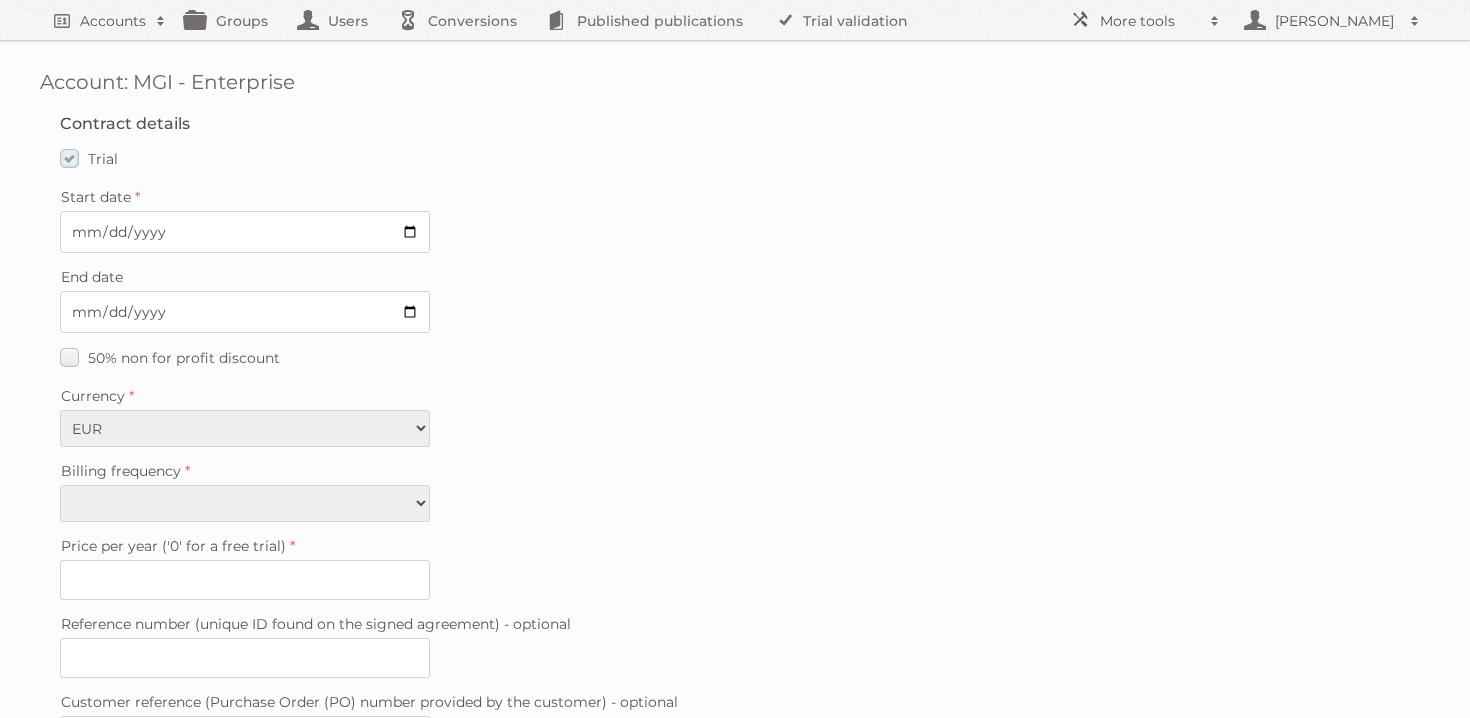 type on "0" 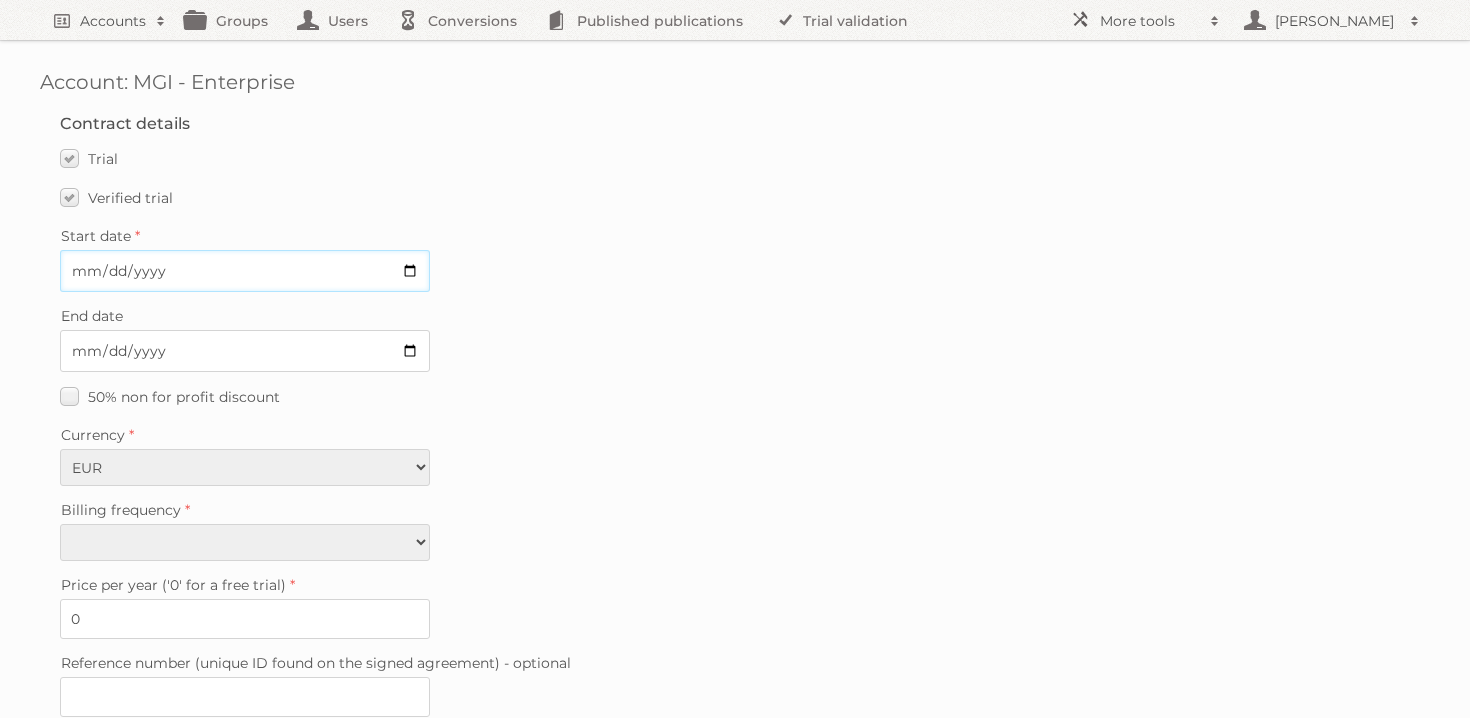 click on "Start date" at bounding box center [245, 271] 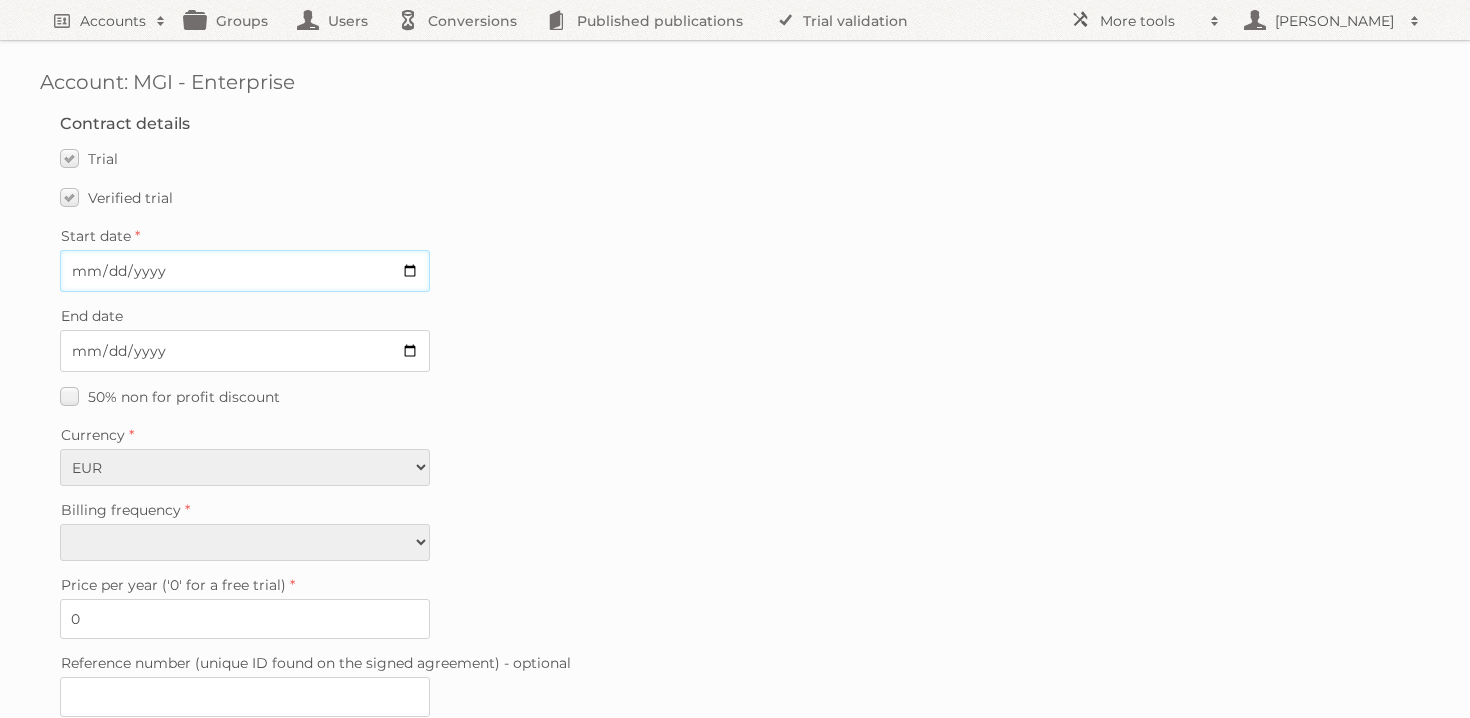 type on "2025-07-10" 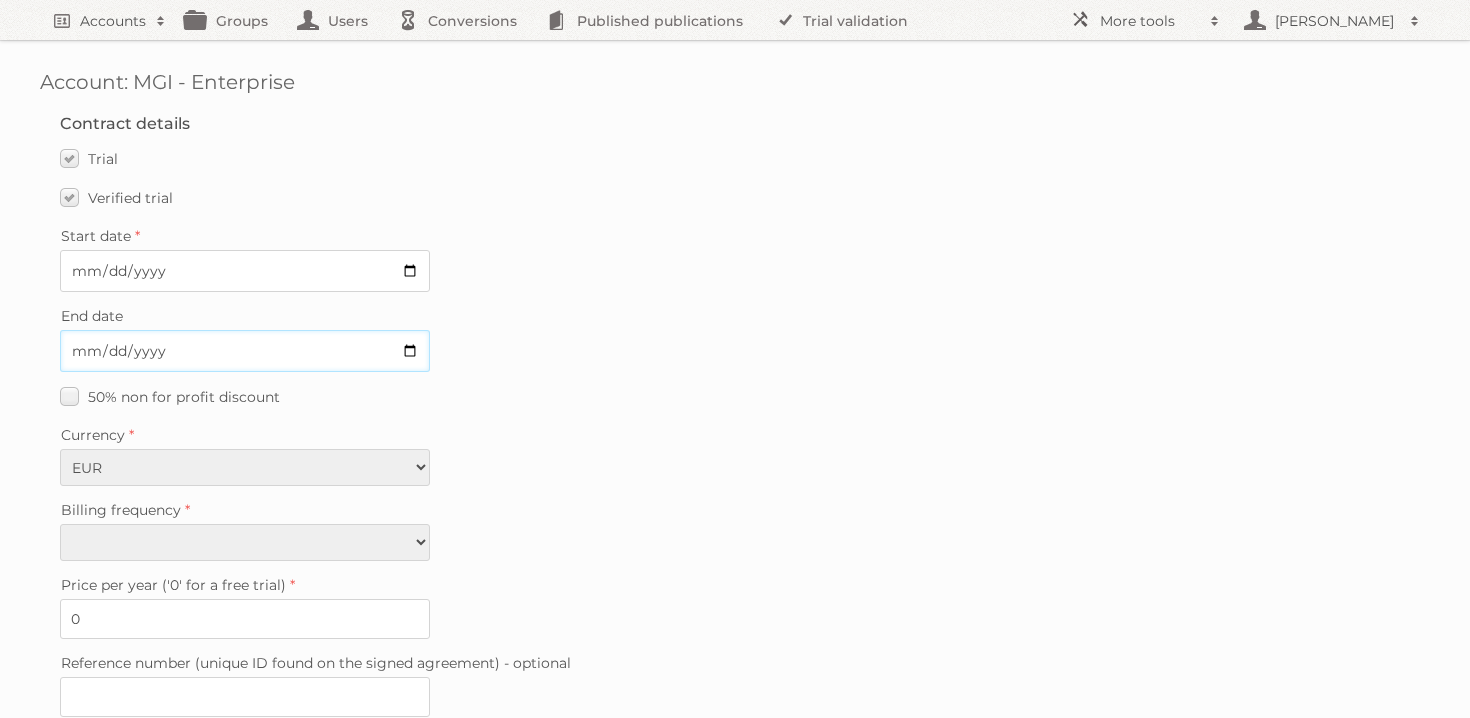 click on "End date" at bounding box center (245, 351) 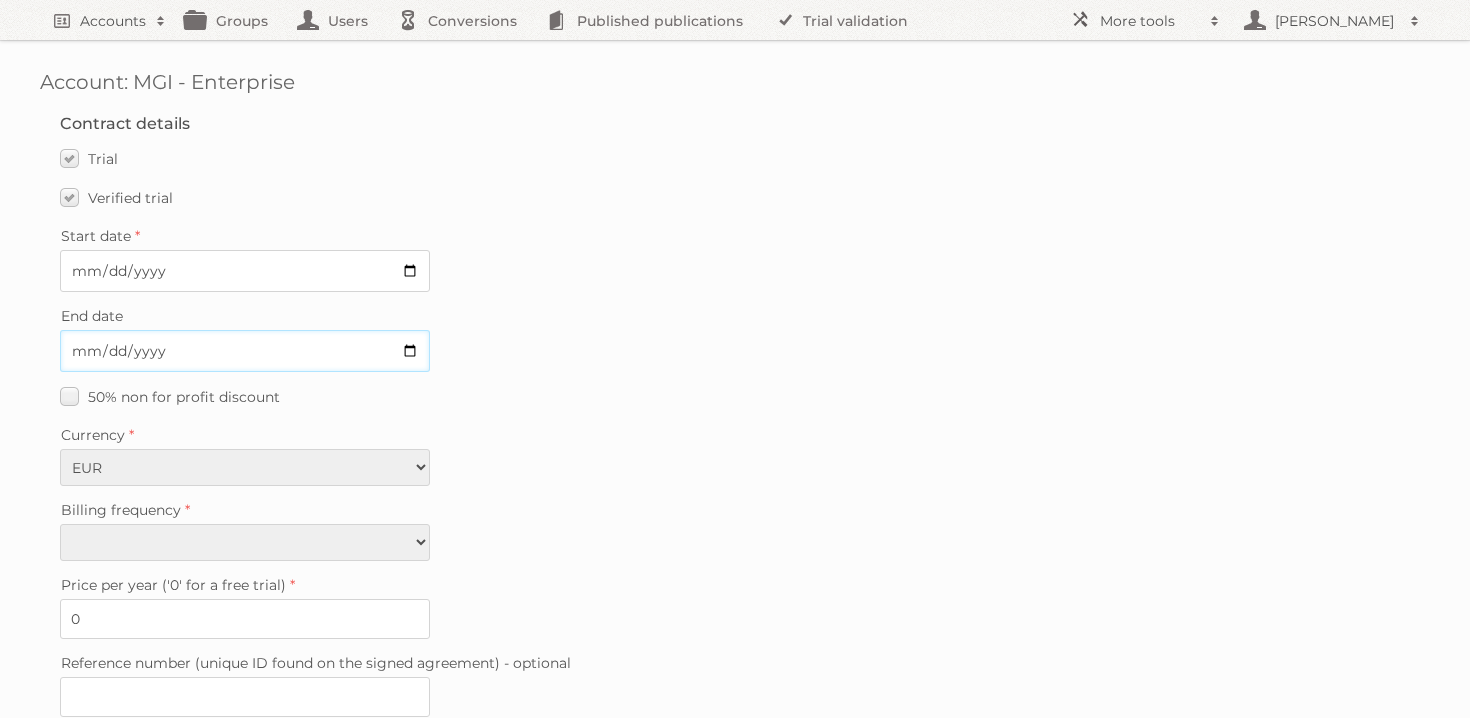 type on "2025-07-25" 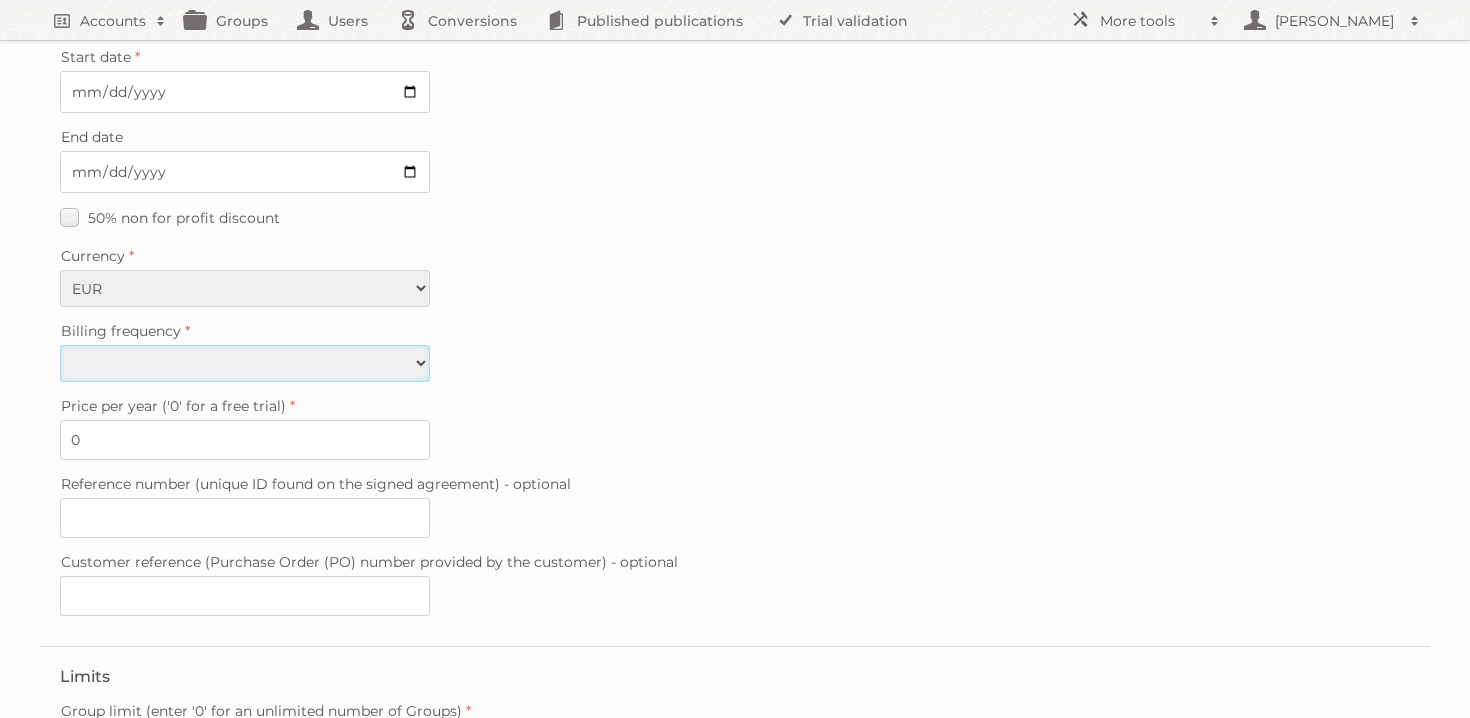 click on "Monthly
Quarterly
Yearly
Every 2 years" at bounding box center [245, 363] 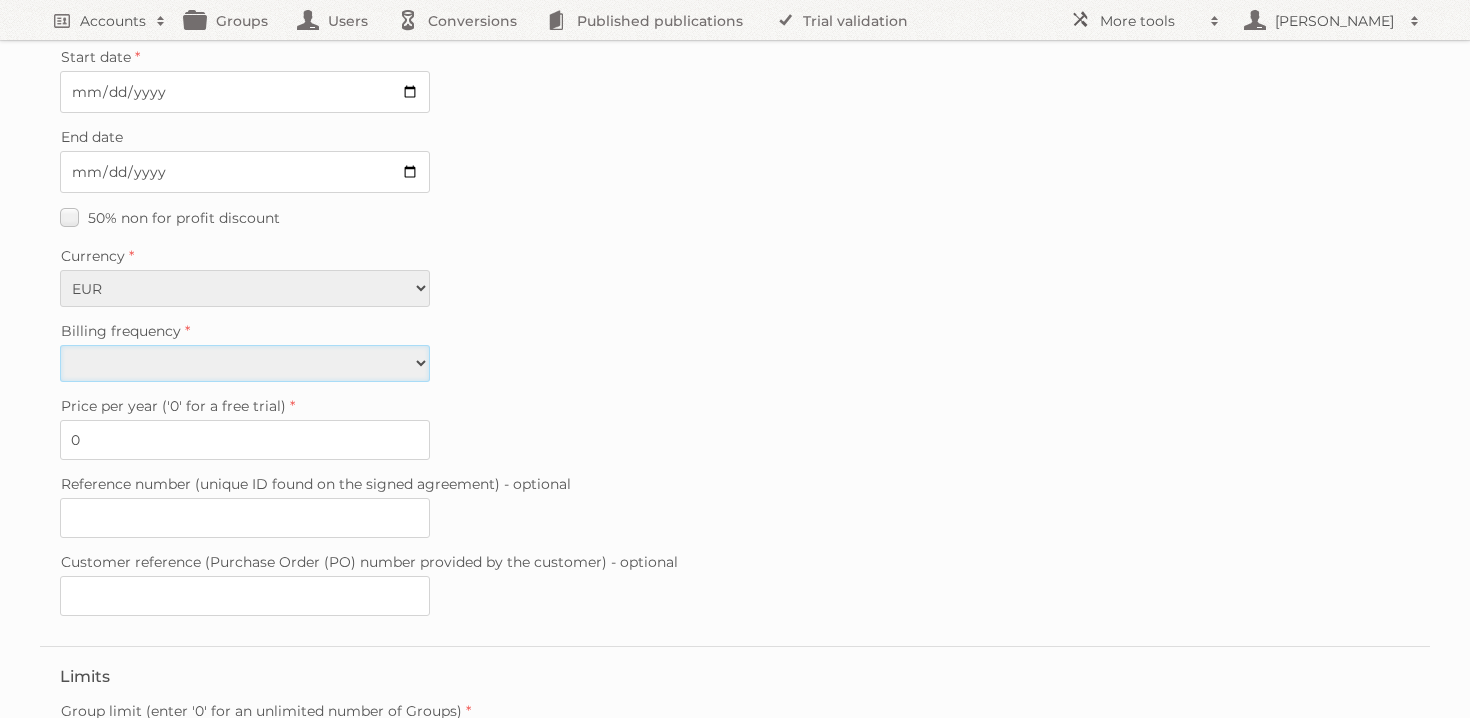 select on "yearly" 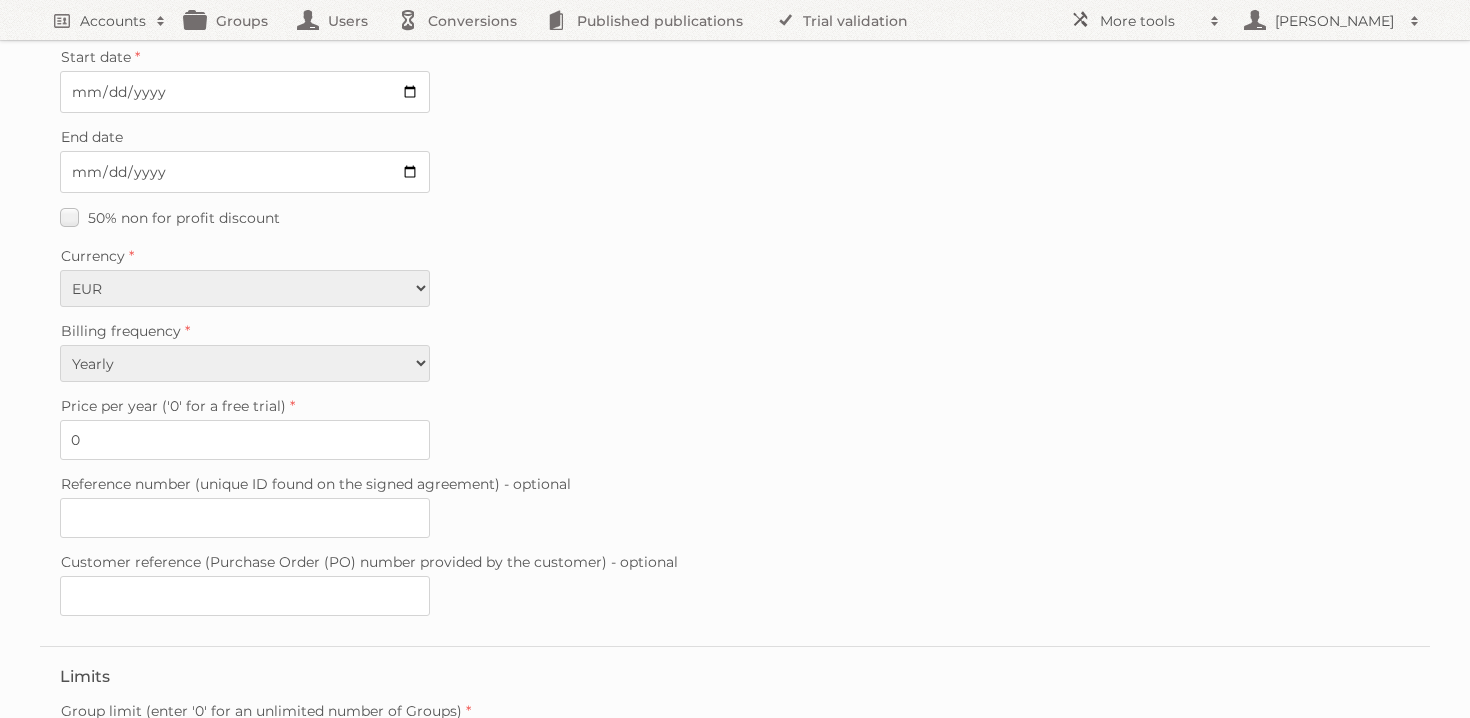 click on "Account: MGI - Enterprise
Contract details
Trial
Verified trial
Start date 2025-07-10
End date 2025-07-25
50% non for profit discount
Currency
EUR
USD
Billing frequency
Monthly
Quarterly
Yearly
Every 2 years
Price per year ('0' for a free trial) 0
Reference number (unique ID found on the signed agreement) - optional
Customer reference (Purchase Order (PO) number provided by the customer) - optional
Limits
Group limit (enter '0' for an unlimited number of Groups) 0
Publication limit (enter '0' for an unlimited number of Publications)
User limit (enter '0' for an unlimited number of Users) 0
Features
Enable accessibility text
Enable account tree structure
Enable analytics ask for consent
Enable analytics dashboard
Enable animated content
Enable api v2 key management
Enable banners" at bounding box center [735, 466] 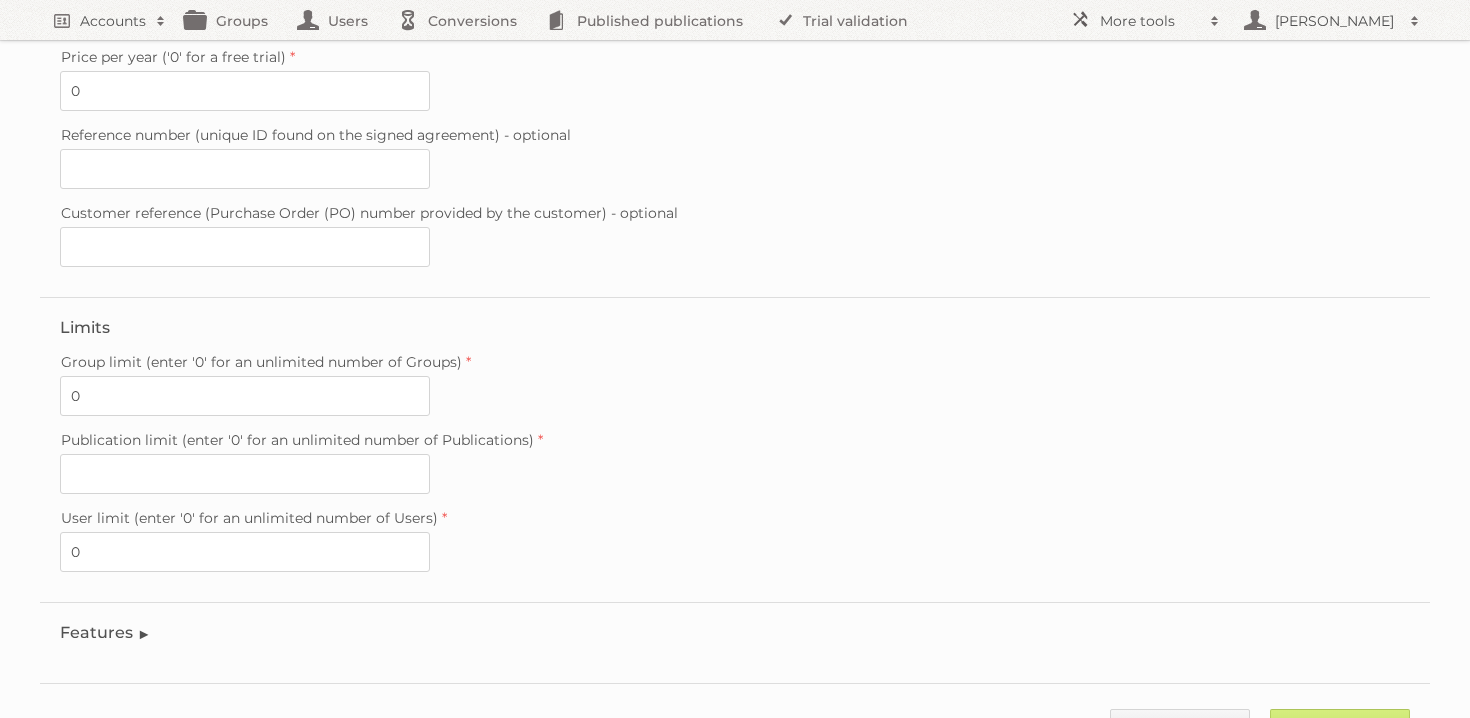 scroll, scrollTop: 595, scrollLeft: 0, axis: vertical 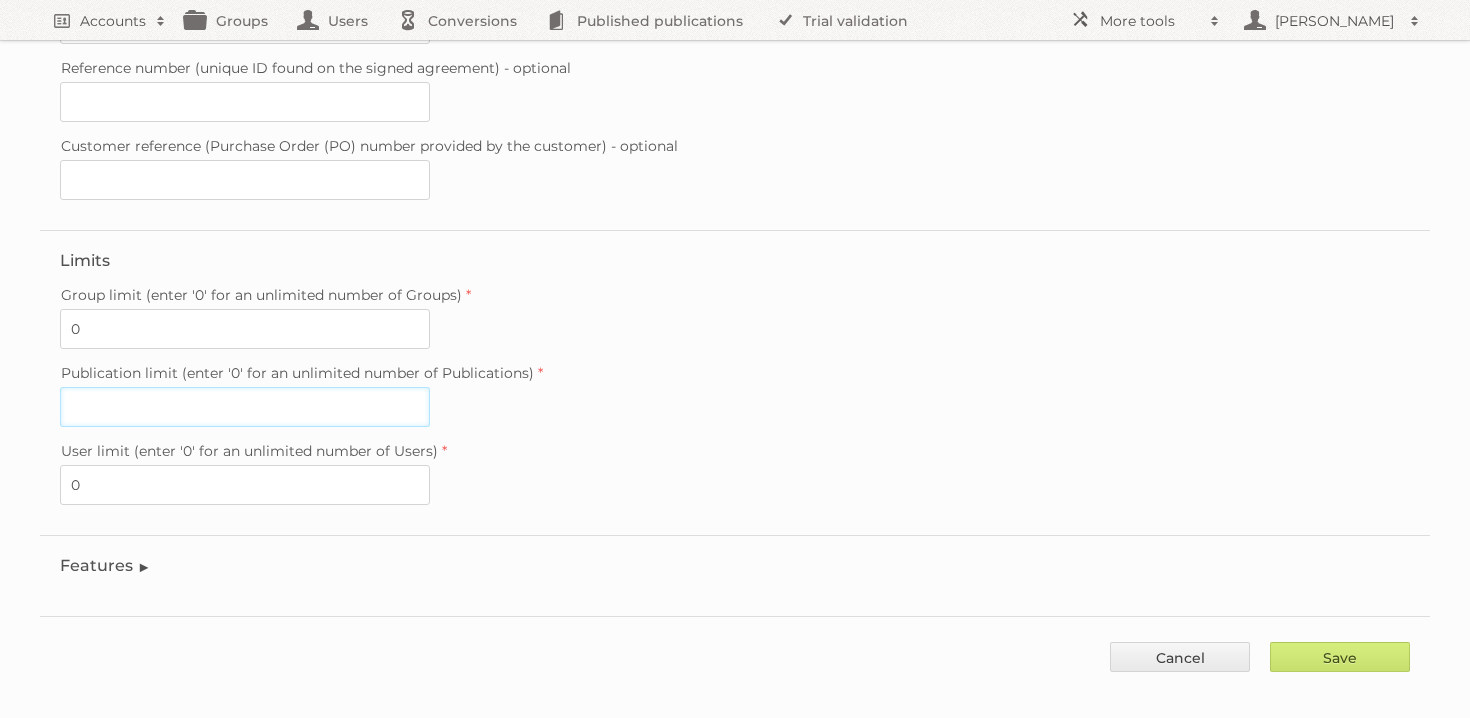 click on "Publication limit (enter '0' for an unlimited number of Publications)" at bounding box center (245, 407) 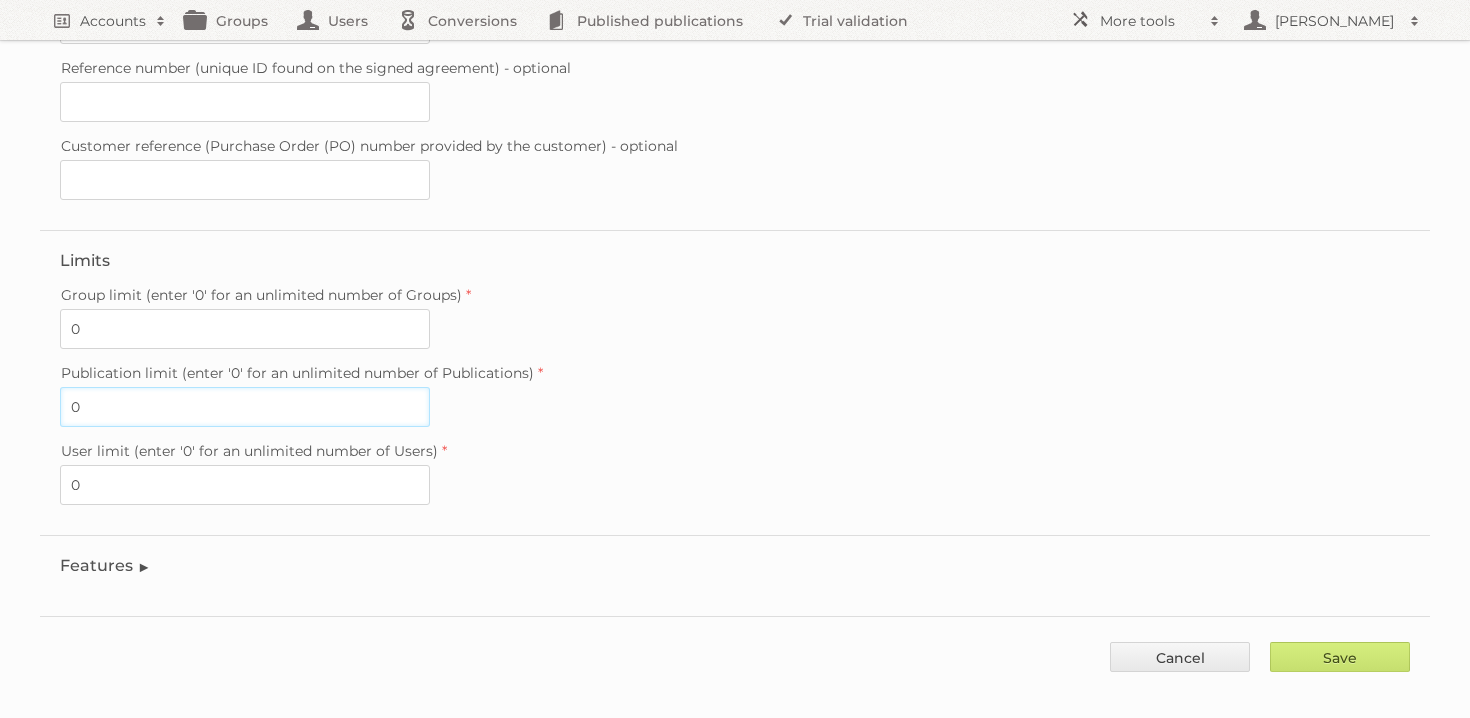 type on "0" 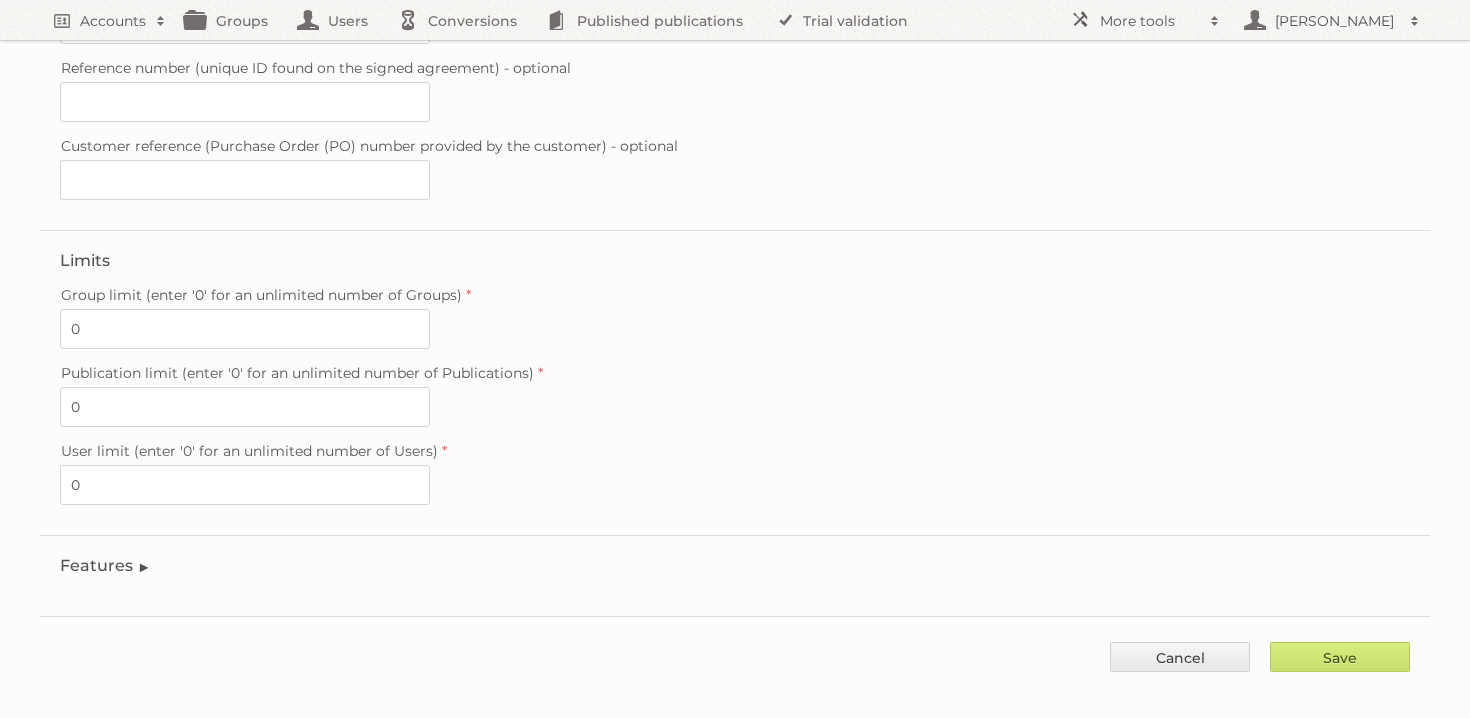 click on "Account: MGI - Enterprise
Contract details
Trial
Verified trial
Start date 2025-07-10
End date 2025-07-25
50% non for profit discount
Currency
EUR
USD
Billing frequency
Monthly
Quarterly
Yearly
Every 2 years
Price per year ('0' for a free trial) 0
Reference number (unique ID found on the signed agreement) - optional
Customer reference (Purchase Order (PO) number provided by the customer) - optional
Limits
Group limit (enter '0' for an unlimited number of Groups) 0
Publication limit (enter '0' for an unlimited number of Publications) 0
User limit (enter '0' for an unlimited number of Users) 0
Features
Enable accessibility text
Enable account tree structure
Enable analytics ask for consent
Enable analytics dashboard
Enable animated content
Enable api v2 key management" at bounding box center (735, 50) 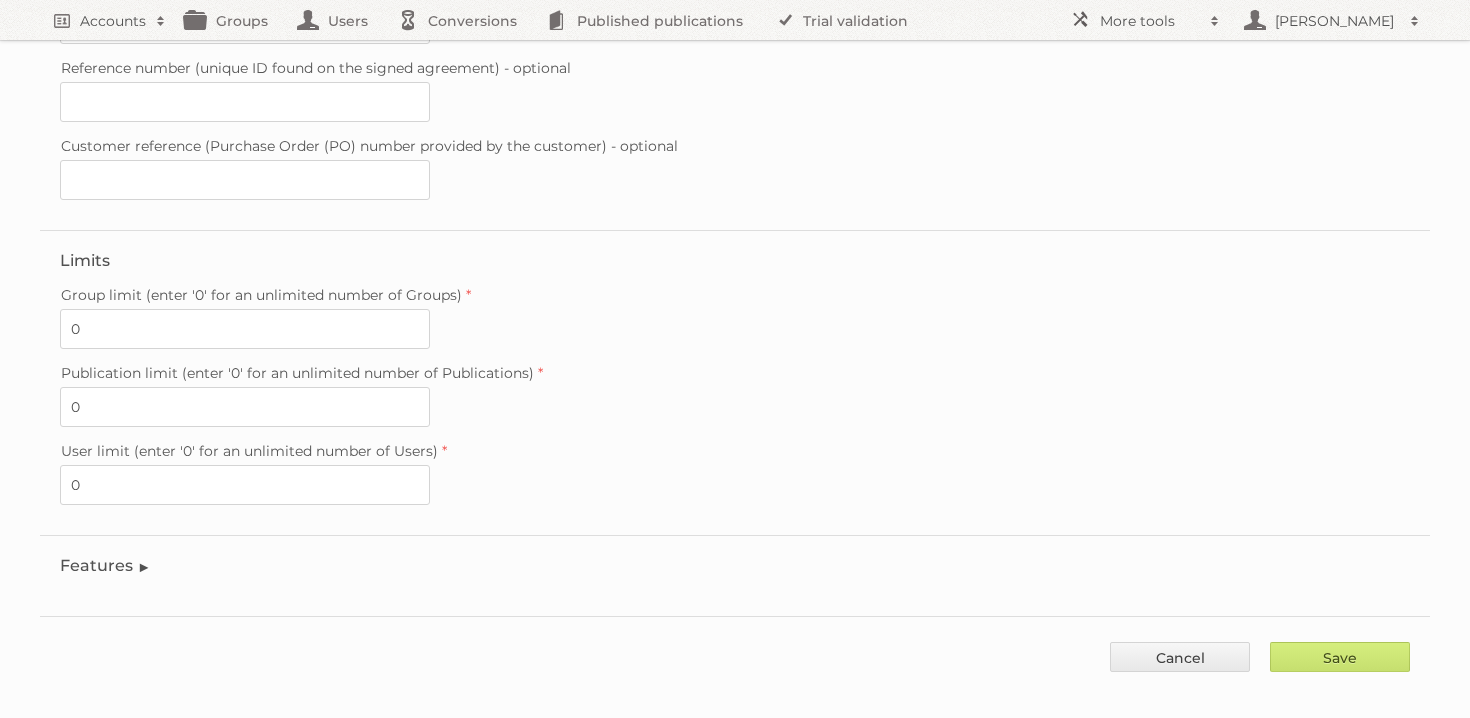click on "Features" at bounding box center [105, 565] 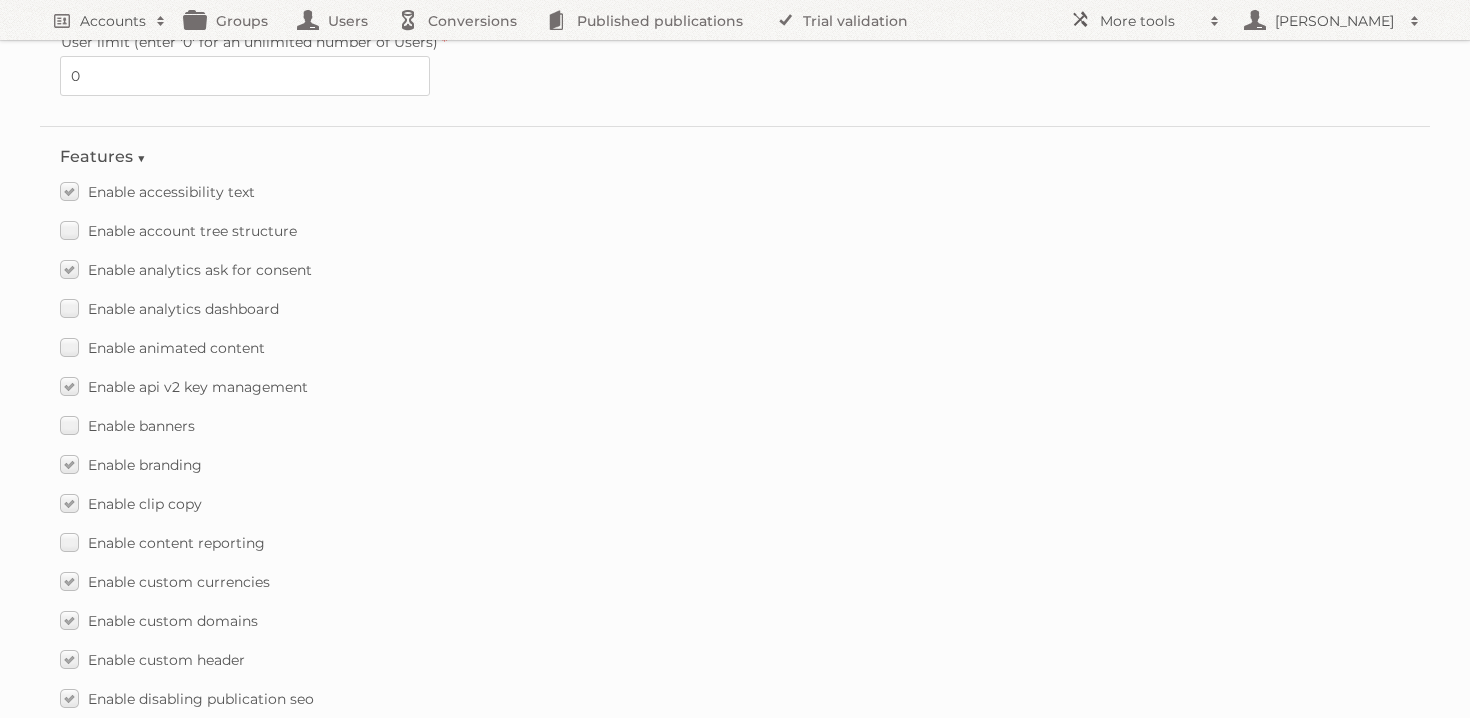 scroll, scrollTop: 1011, scrollLeft: 0, axis: vertical 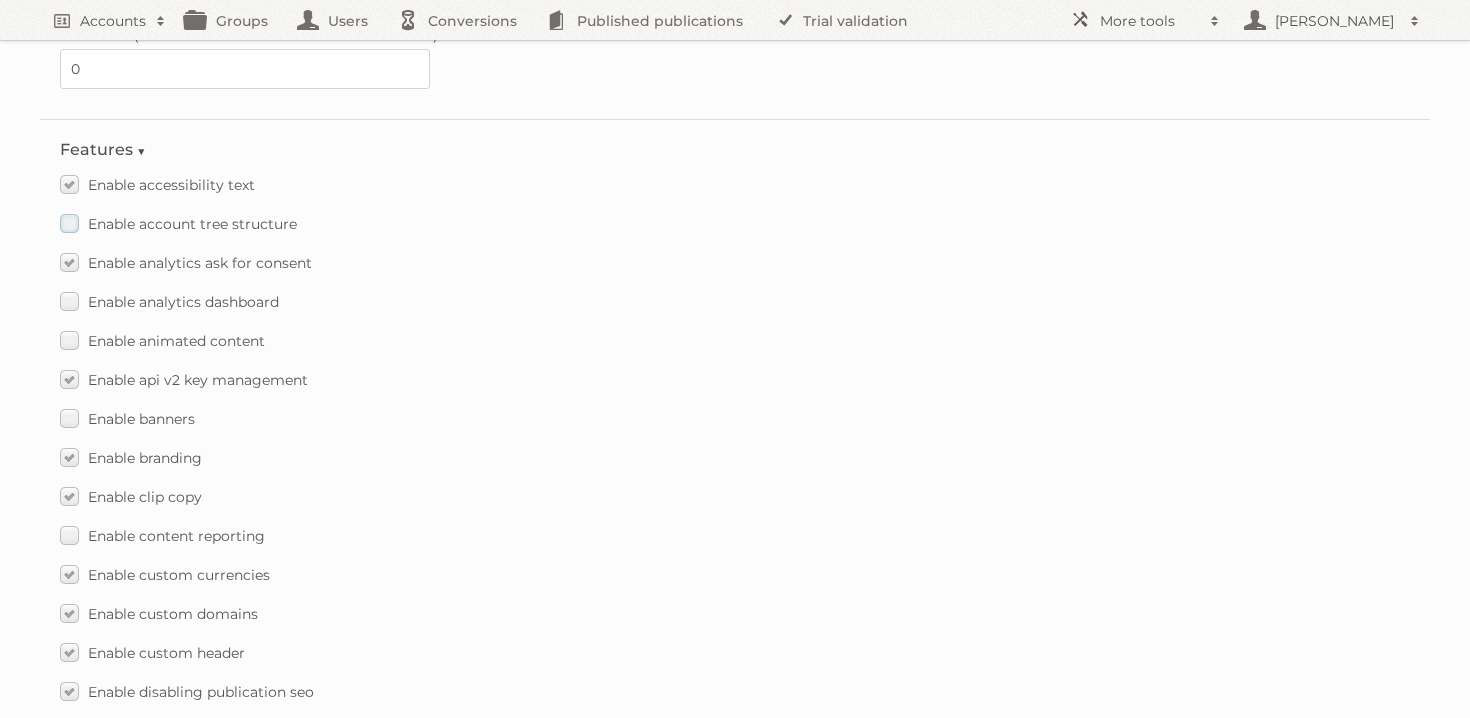 click on "Enable account tree structure" at bounding box center (192, 224) 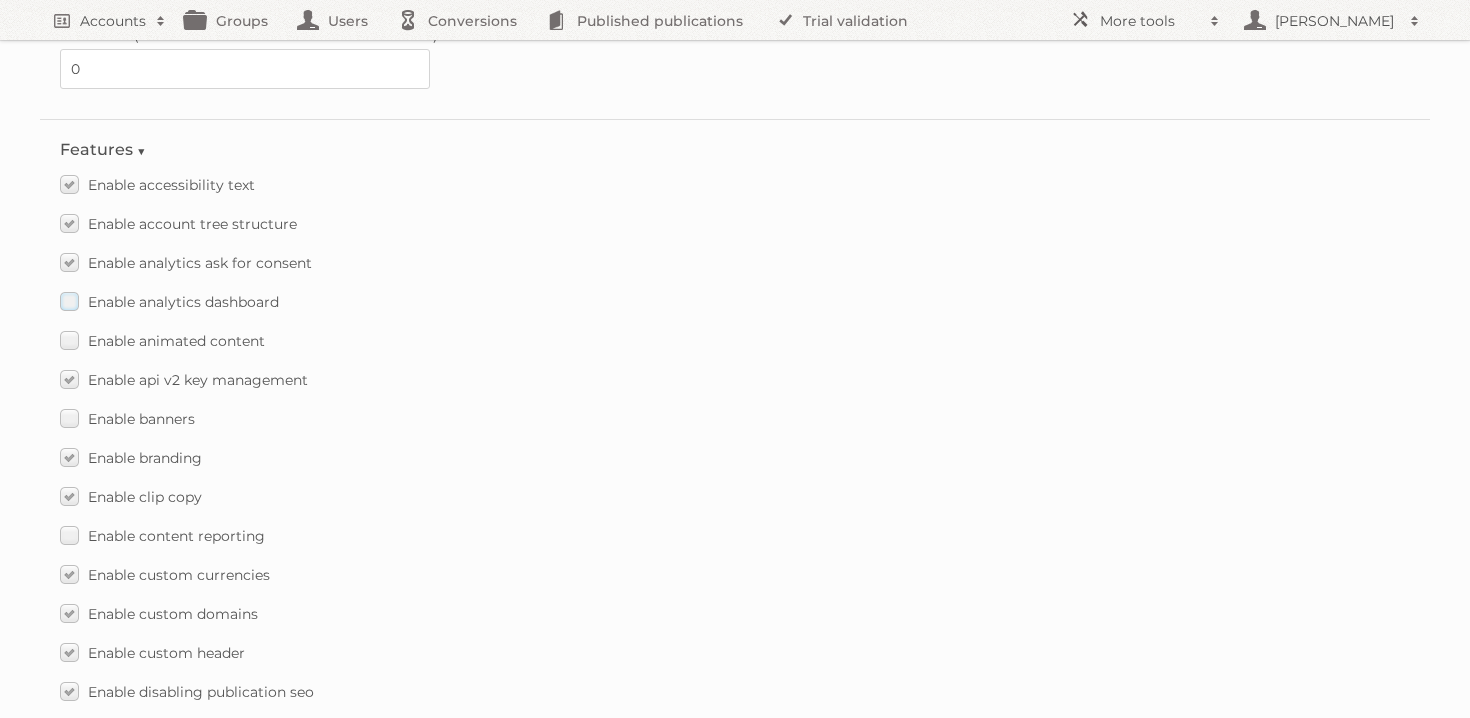 click on "Enable analytics dashboard" at bounding box center (183, 302) 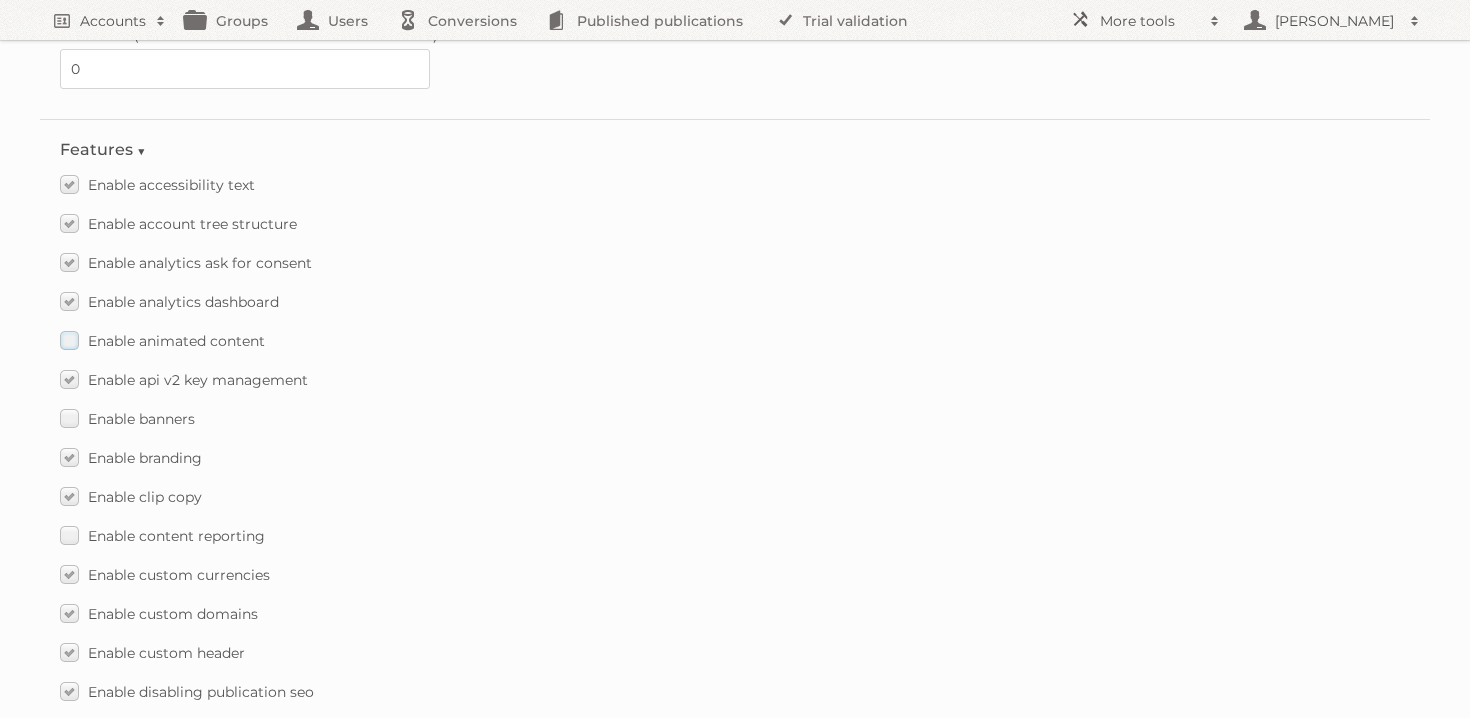 click on "Enable animated content" at bounding box center (176, 341) 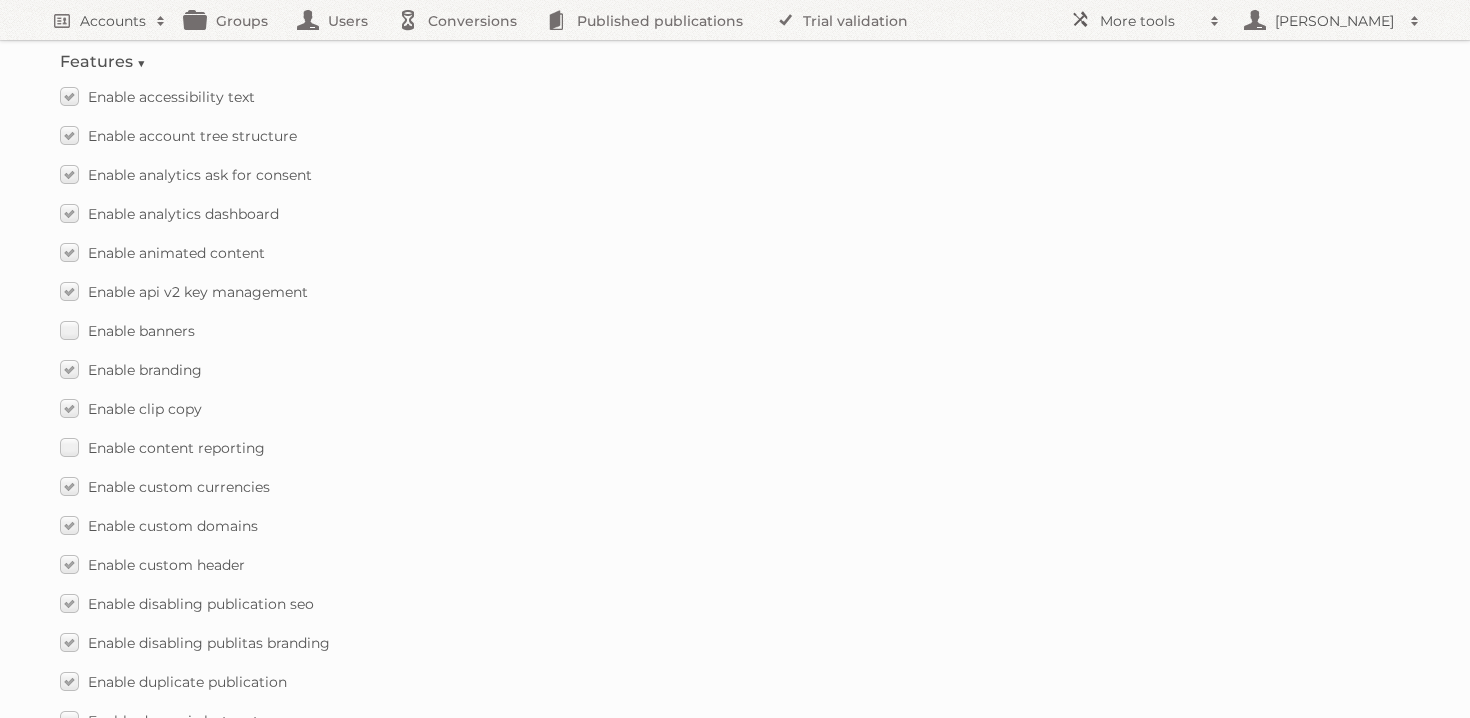scroll, scrollTop: 1107, scrollLeft: 0, axis: vertical 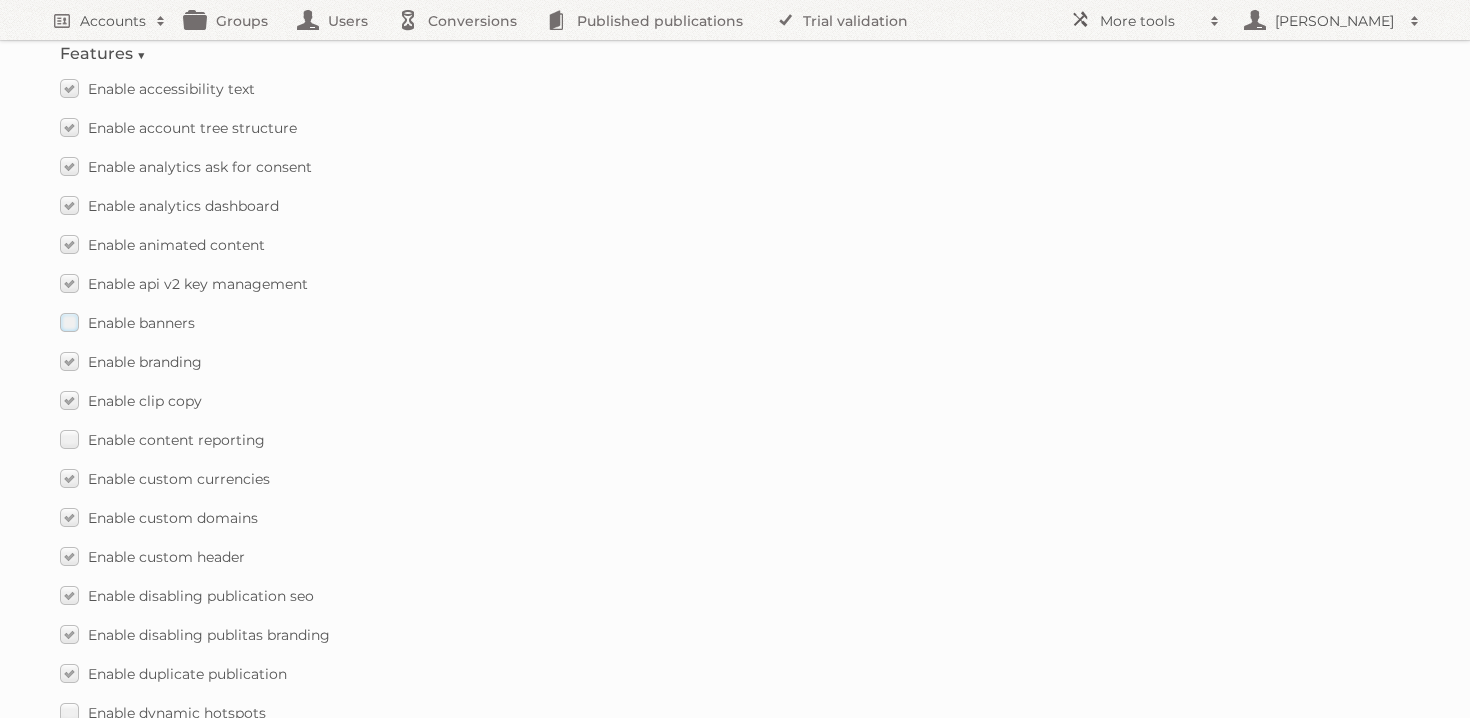 click on "Enable banners" at bounding box center [141, 323] 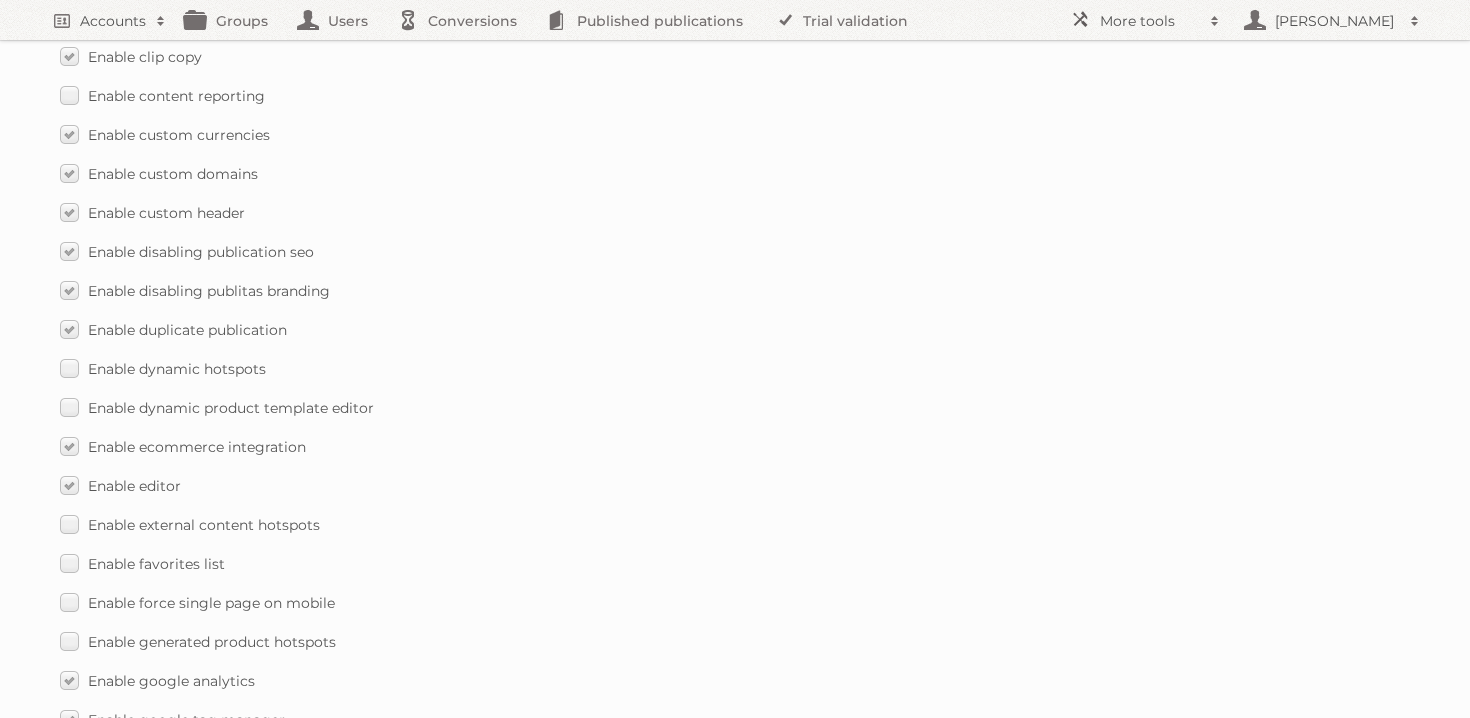 scroll, scrollTop: 1457, scrollLeft: 0, axis: vertical 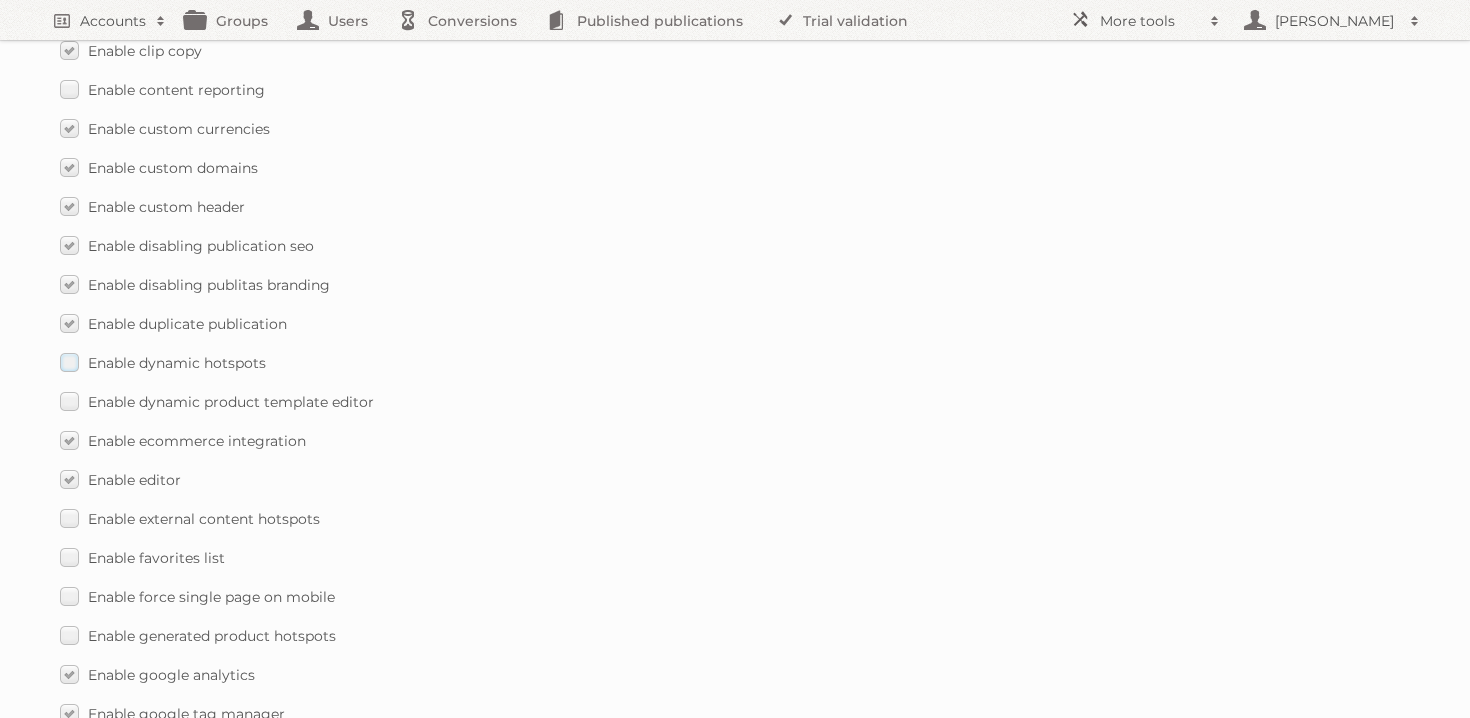 click on "Enable dynamic hotspots" at bounding box center (177, 363) 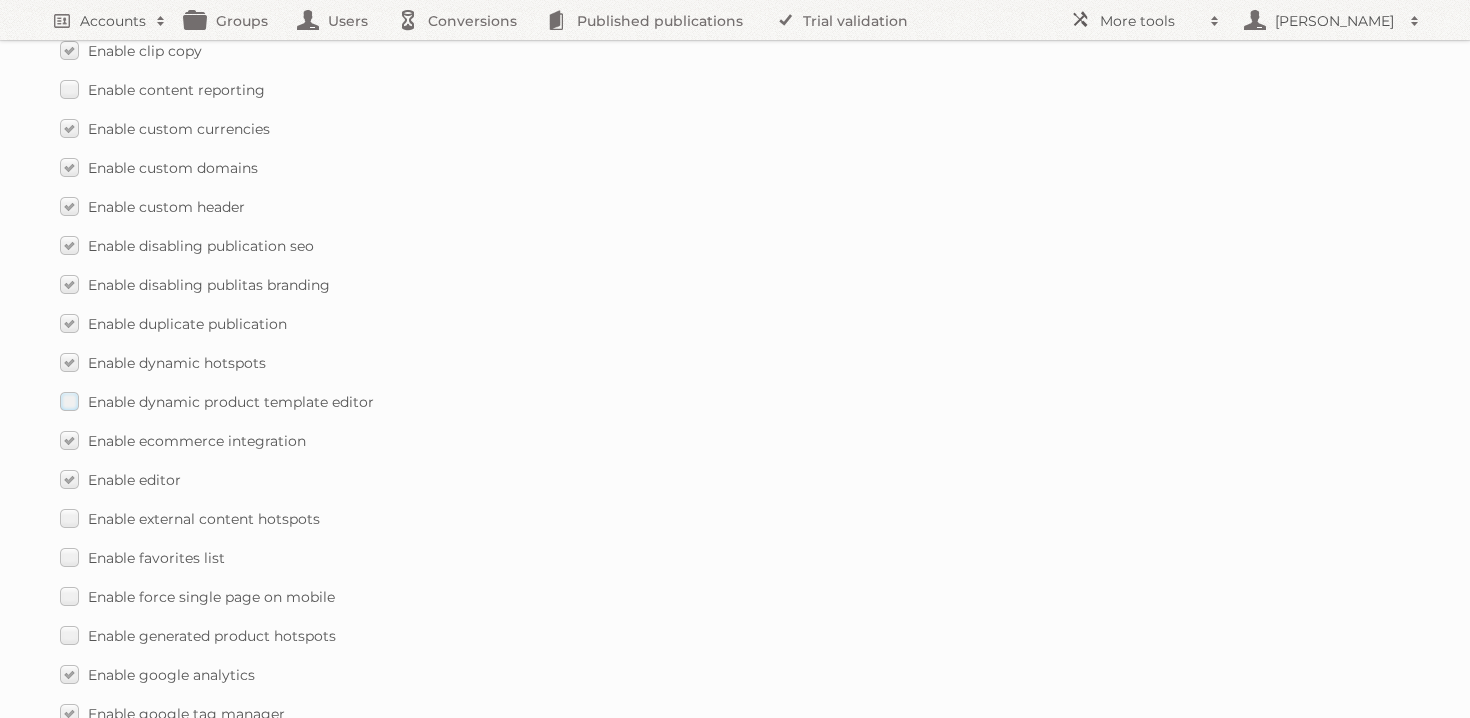 click on "Enable dynamic product template editor" at bounding box center [231, 402] 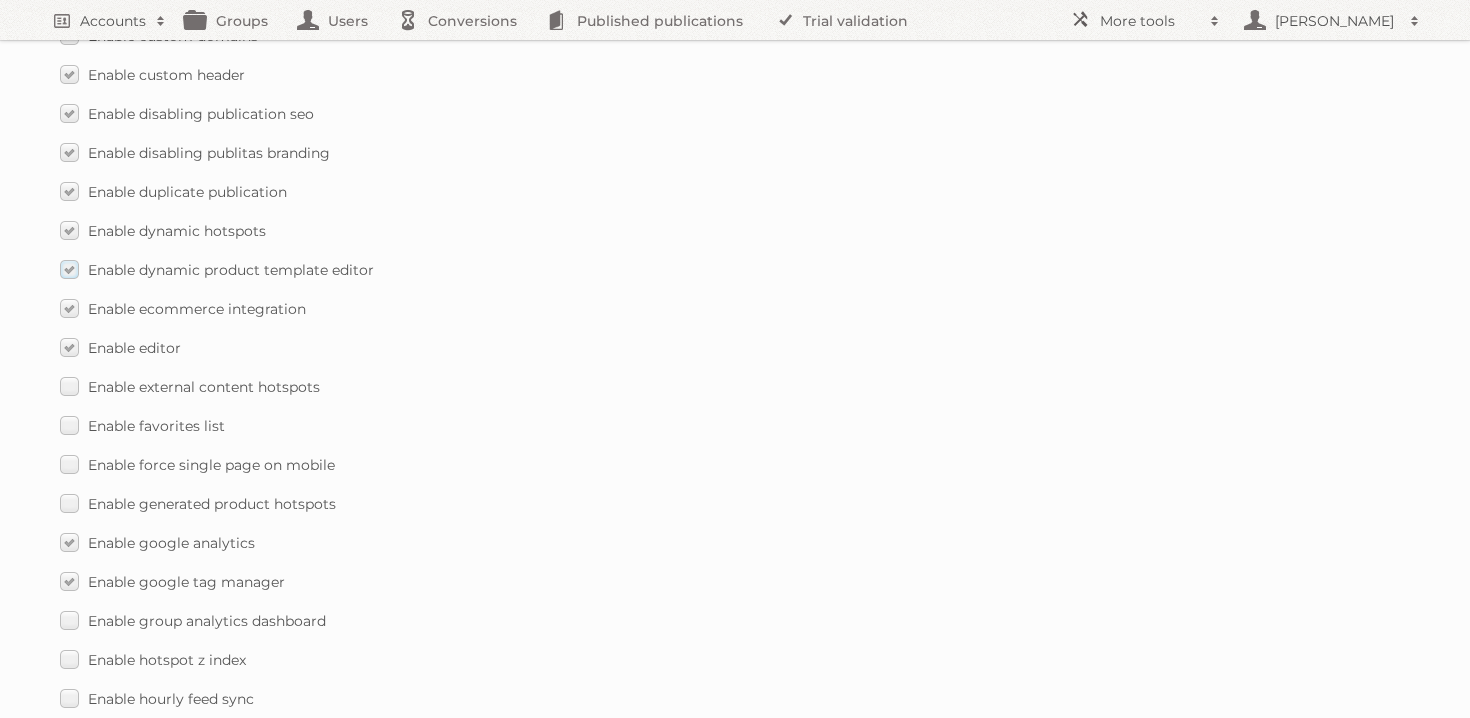 scroll, scrollTop: 1590, scrollLeft: 0, axis: vertical 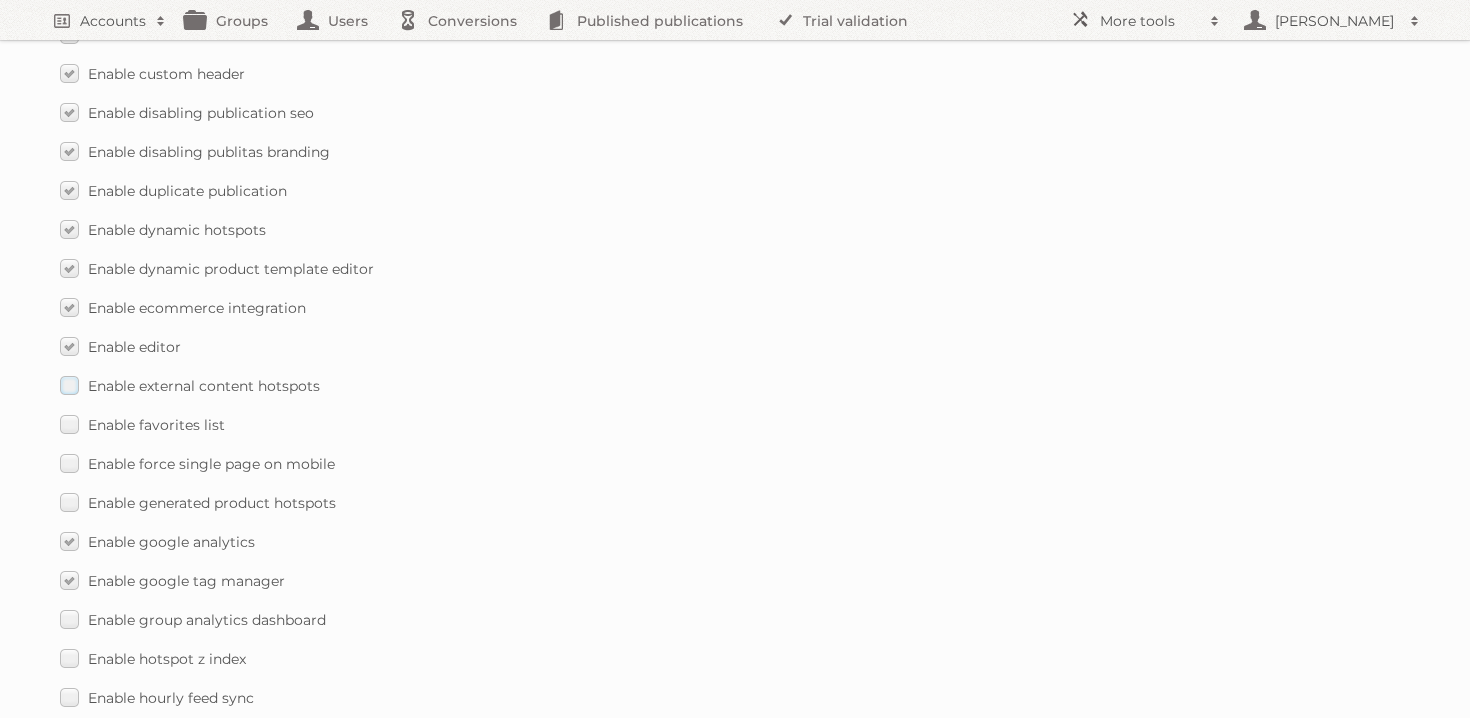 click on "Enable external content hotspots" at bounding box center [204, 386] 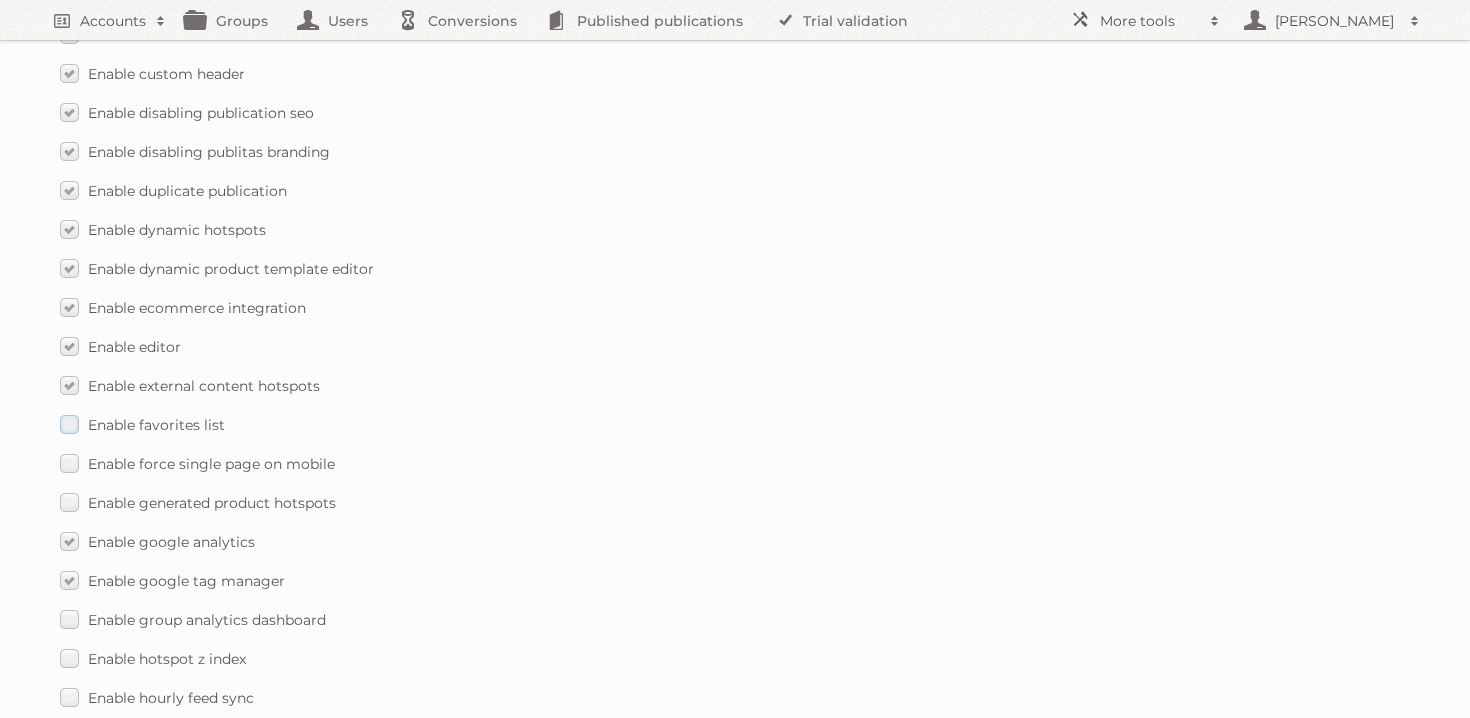 click on "Enable favorites list" at bounding box center [156, 425] 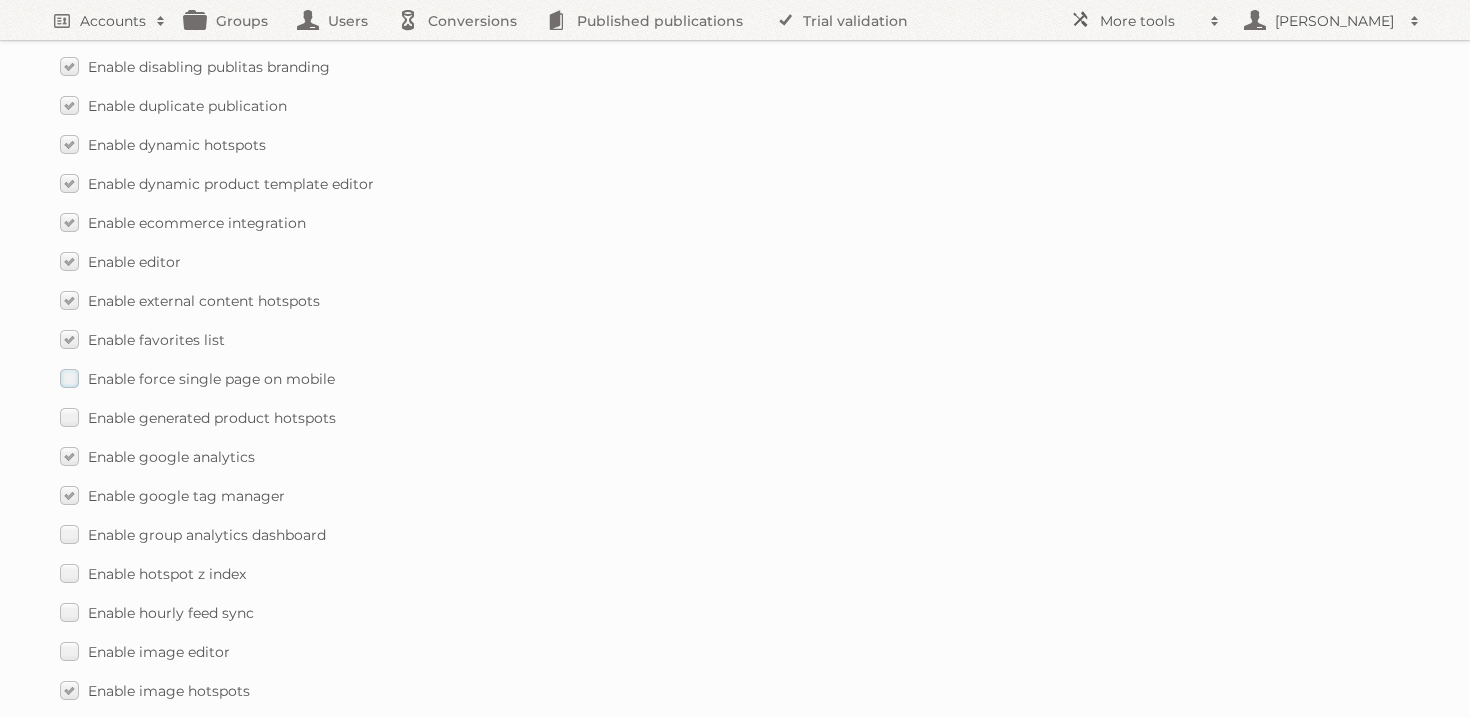 scroll, scrollTop: 1676, scrollLeft: 0, axis: vertical 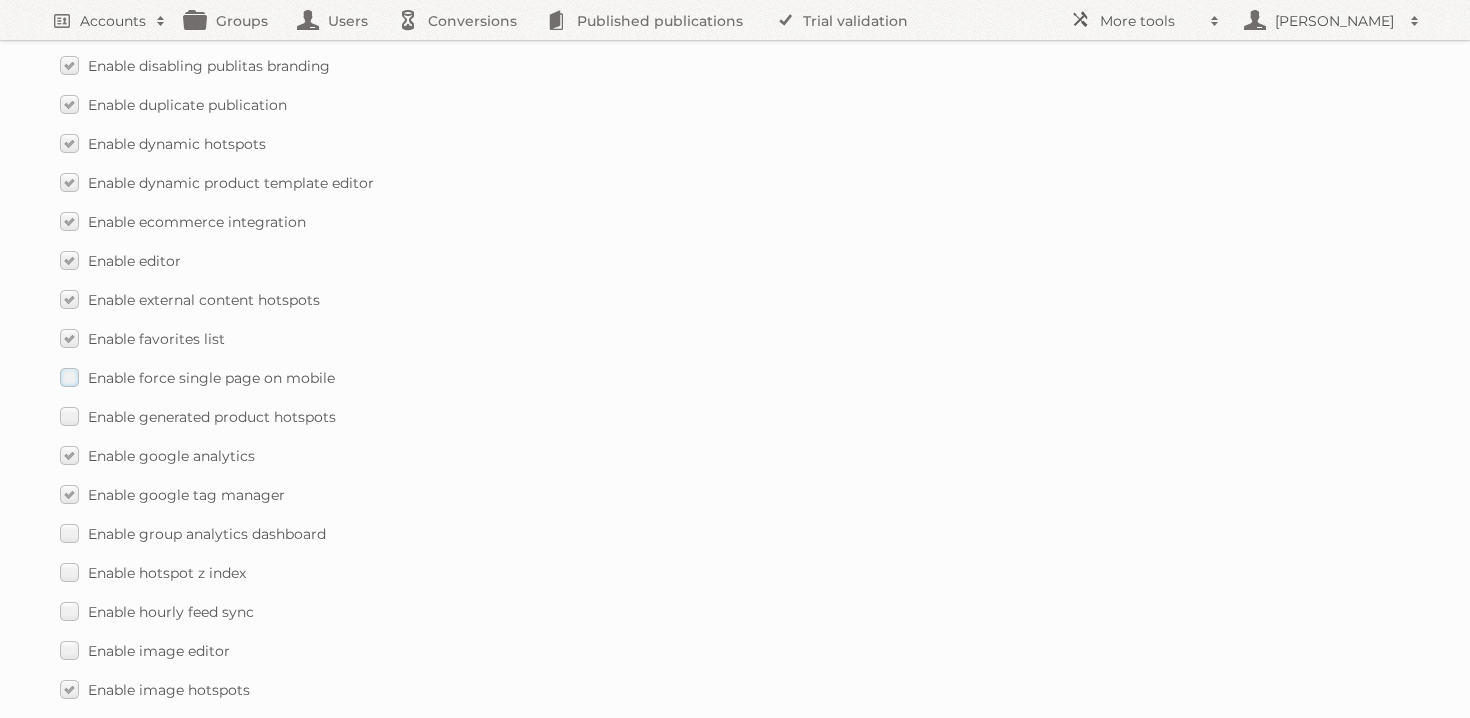 click on "Enable force single page on mobile" at bounding box center (211, 378) 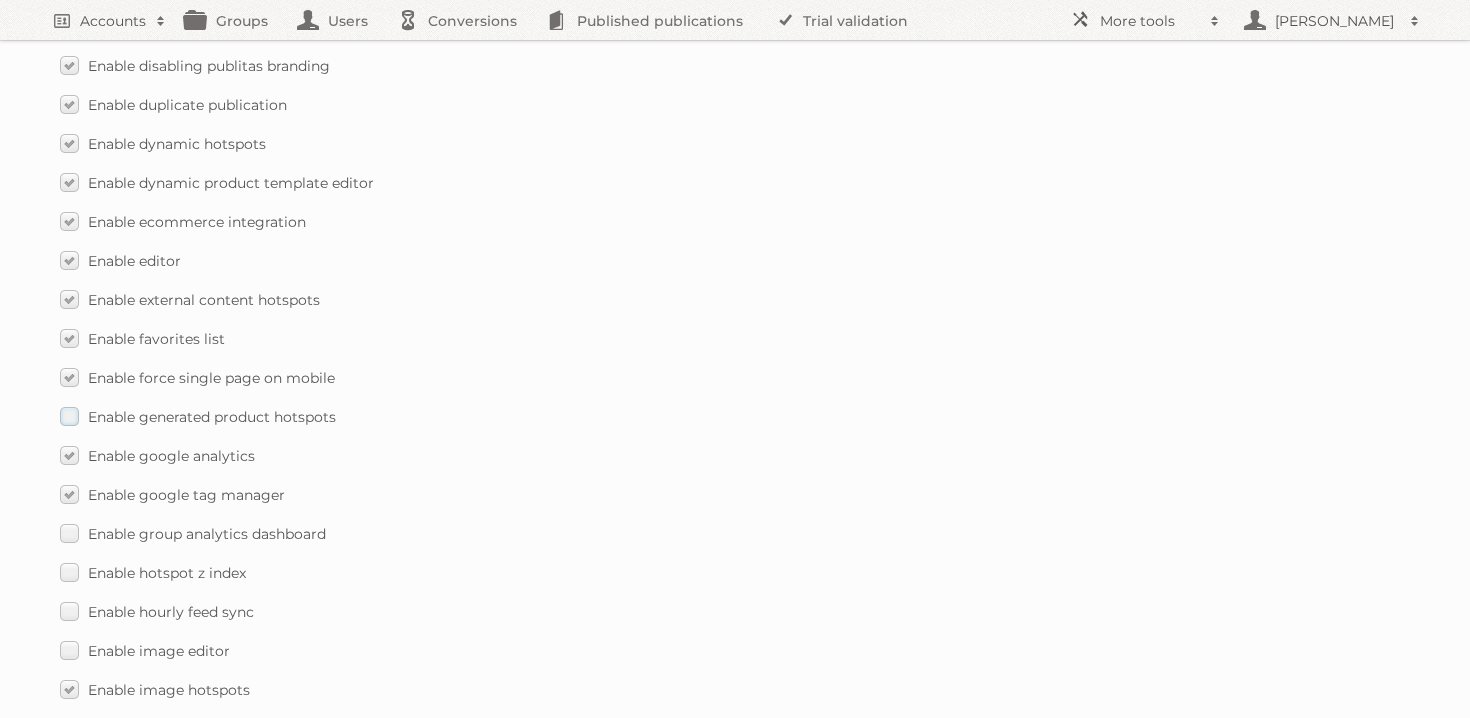 click on "Enable generated product hotspots" at bounding box center [212, 417] 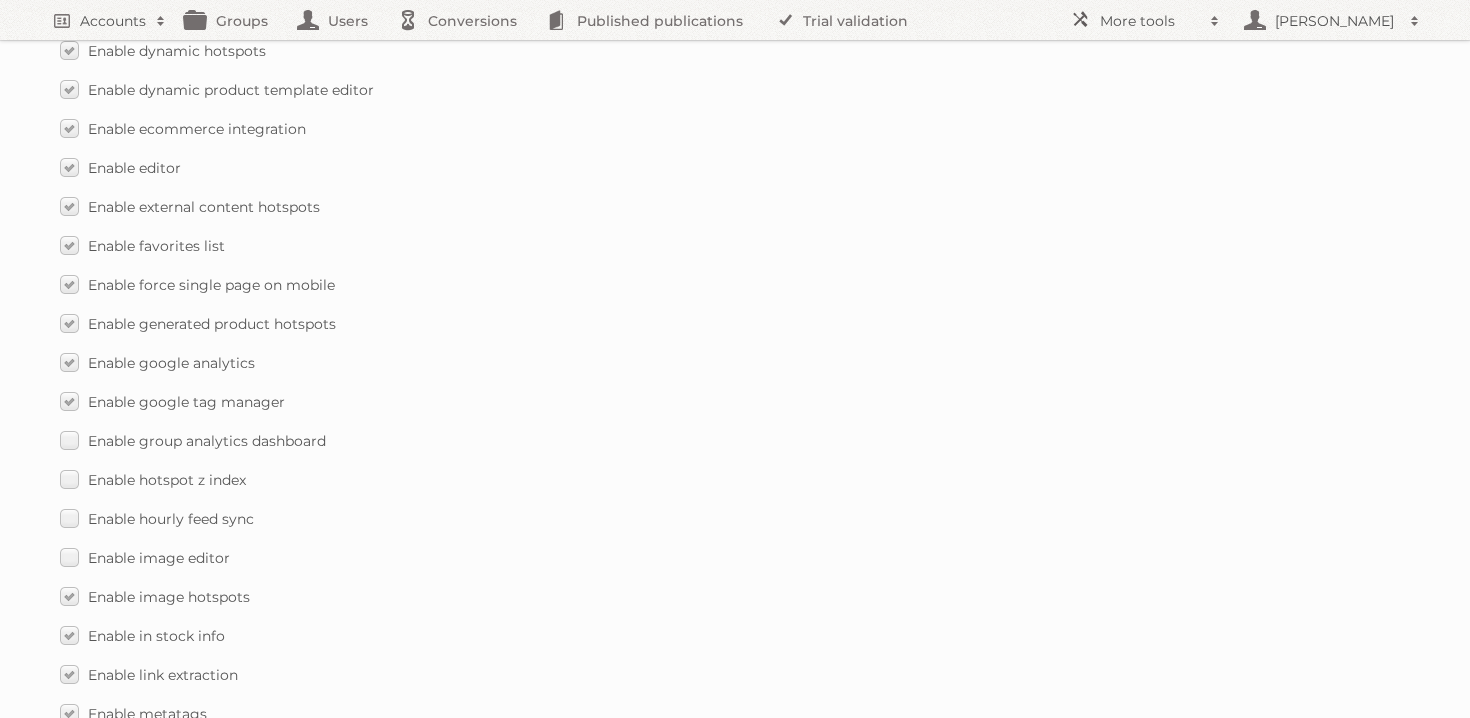 scroll, scrollTop: 1775, scrollLeft: 0, axis: vertical 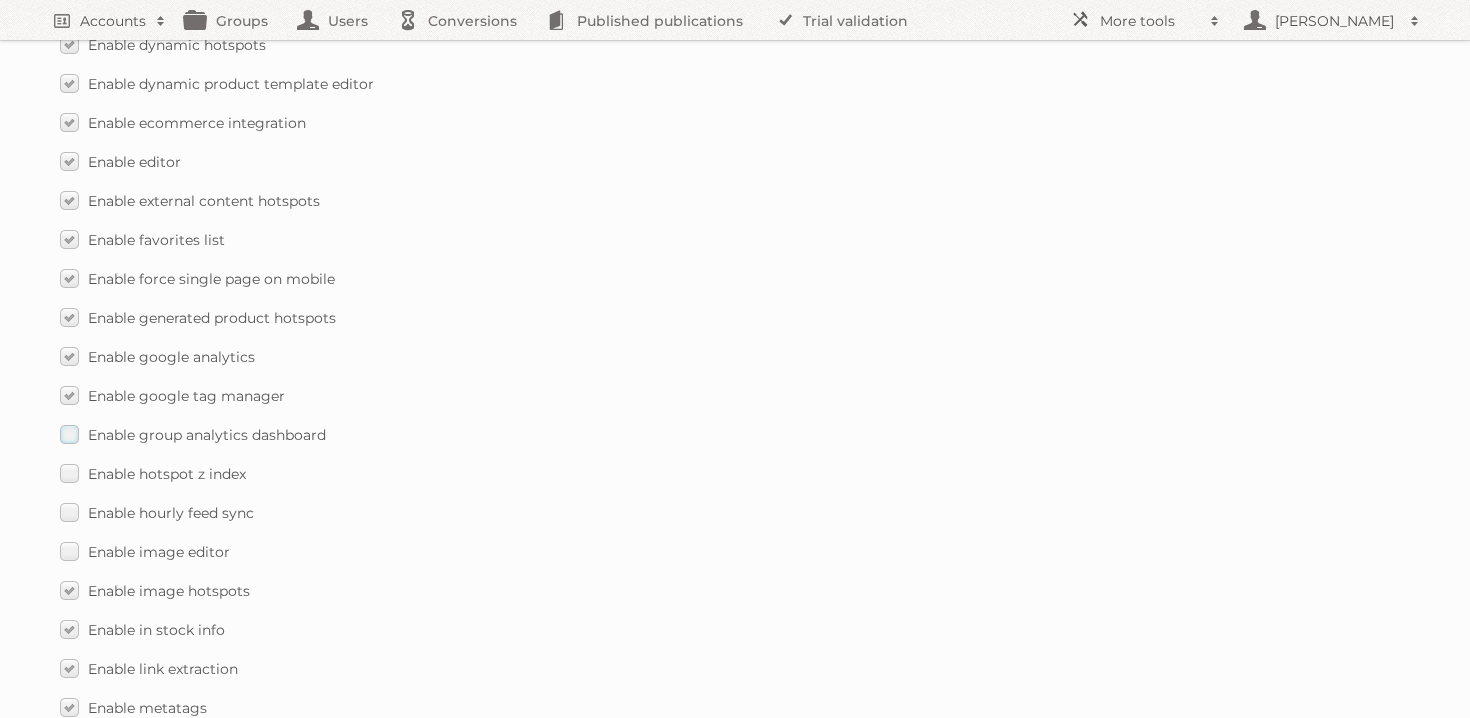 click on "Enable group analytics dashboard" at bounding box center [207, 435] 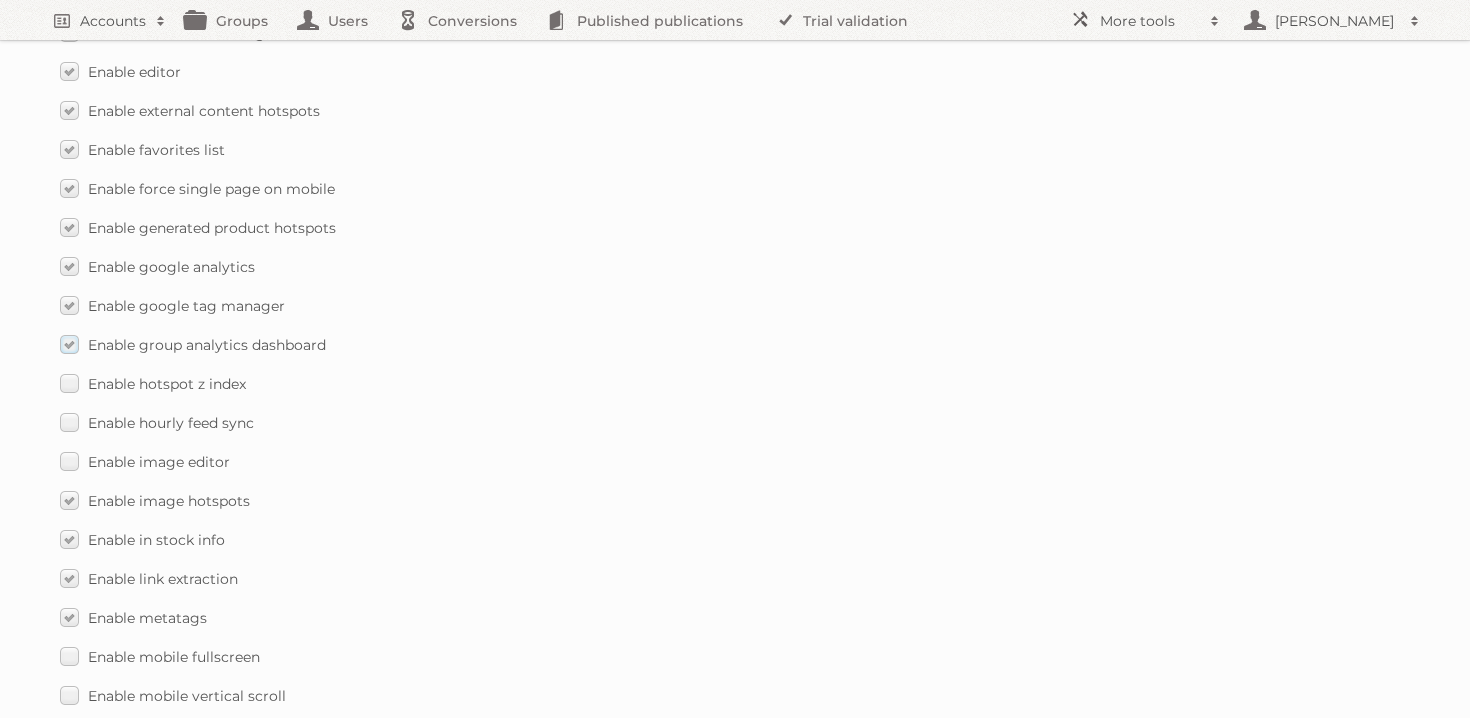 scroll, scrollTop: 1863, scrollLeft: 0, axis: vertical 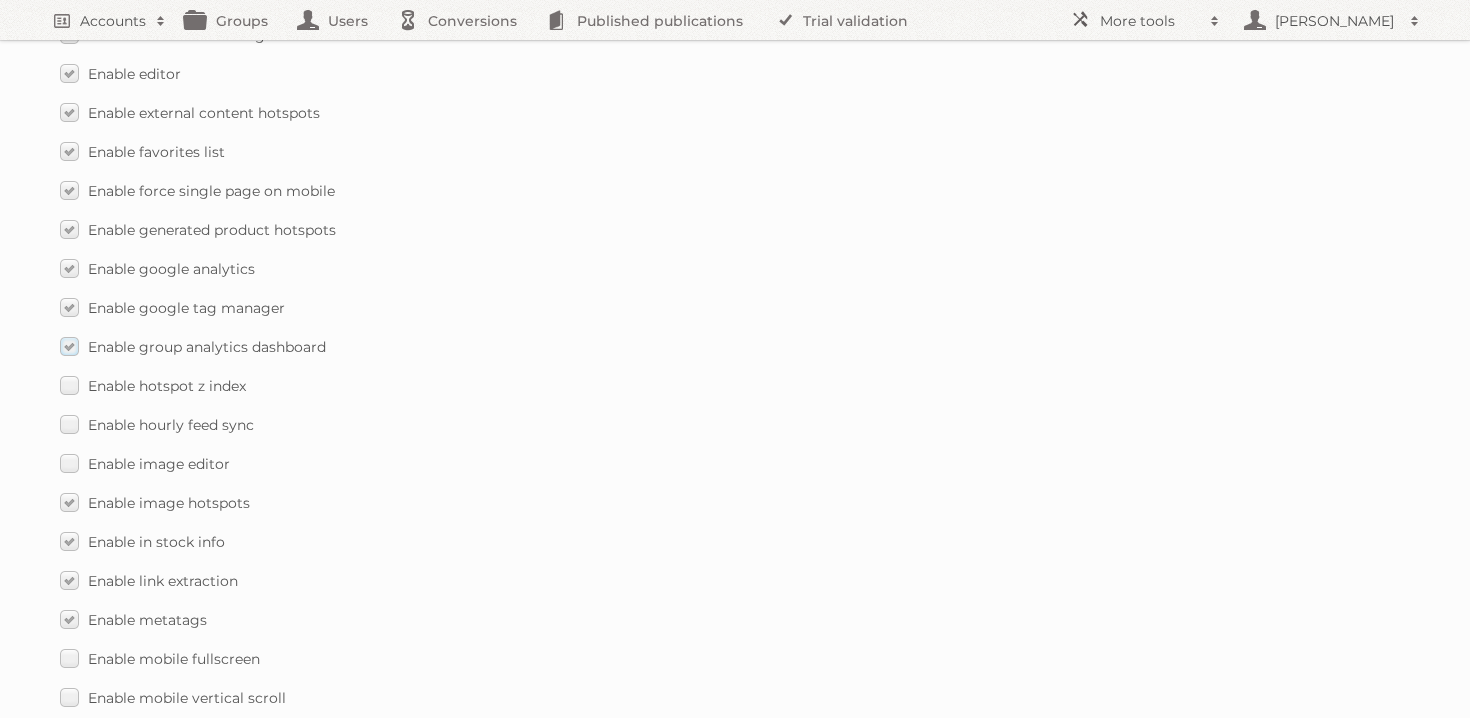 click on "Enable hourly feed sync" at bounding box center [157, 424] 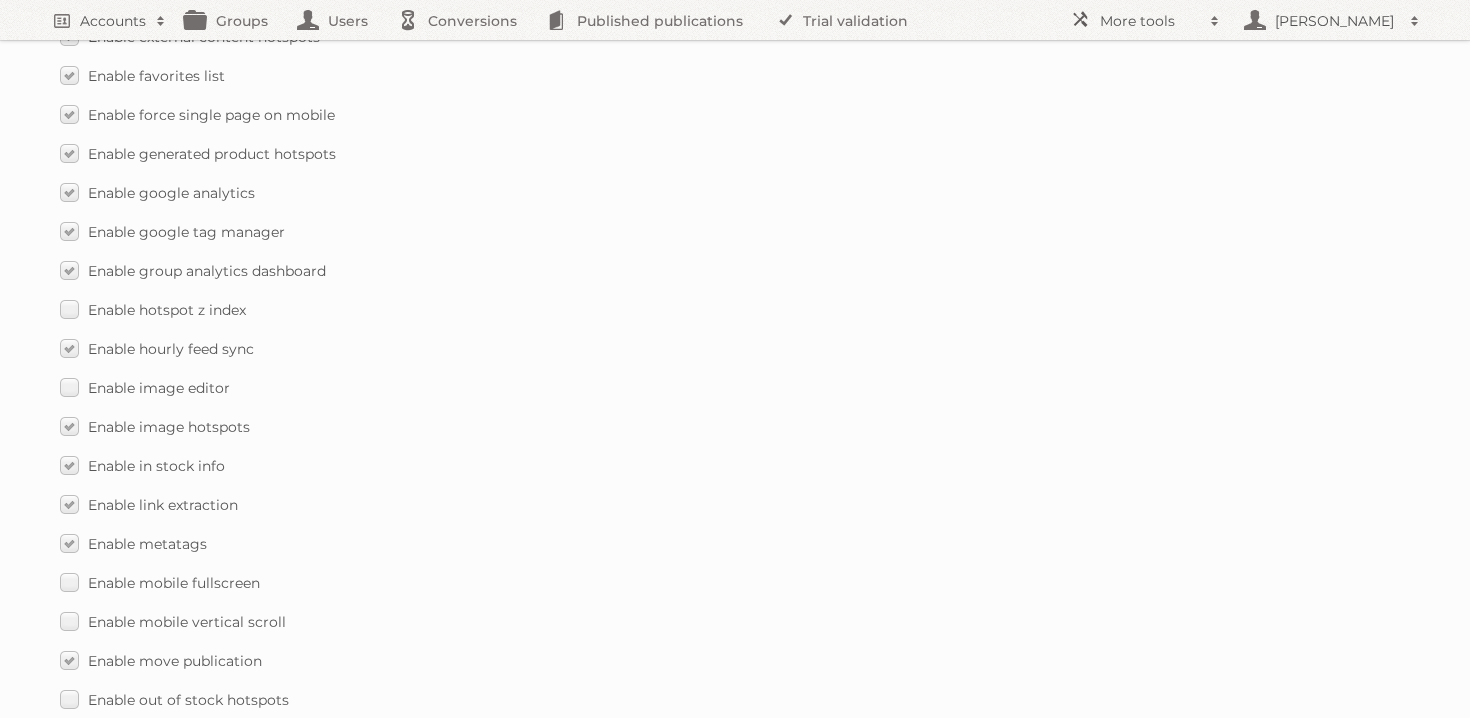 scroll, scrollTop: 1956, scrollLeft: 0, axis: vertical 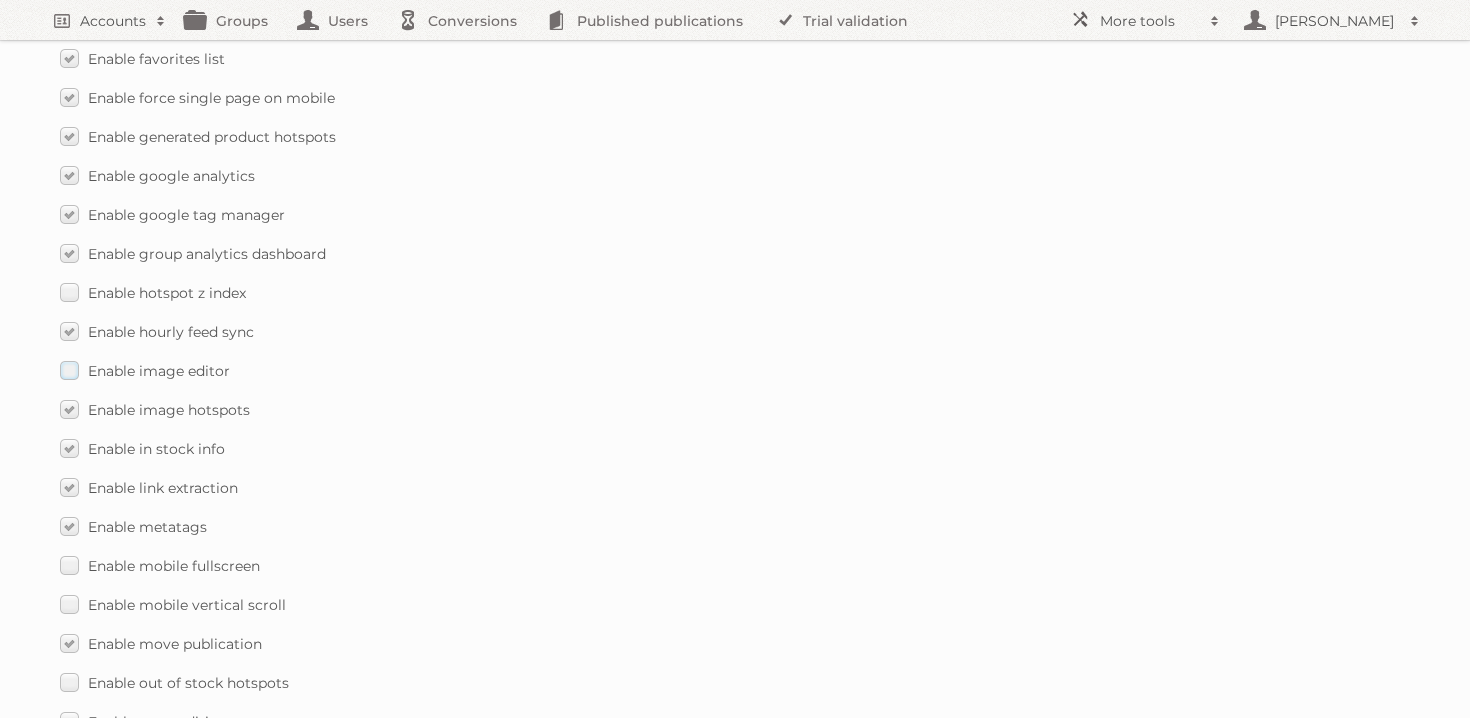 click on "Enable image editor" at bounding box center [159, 371] 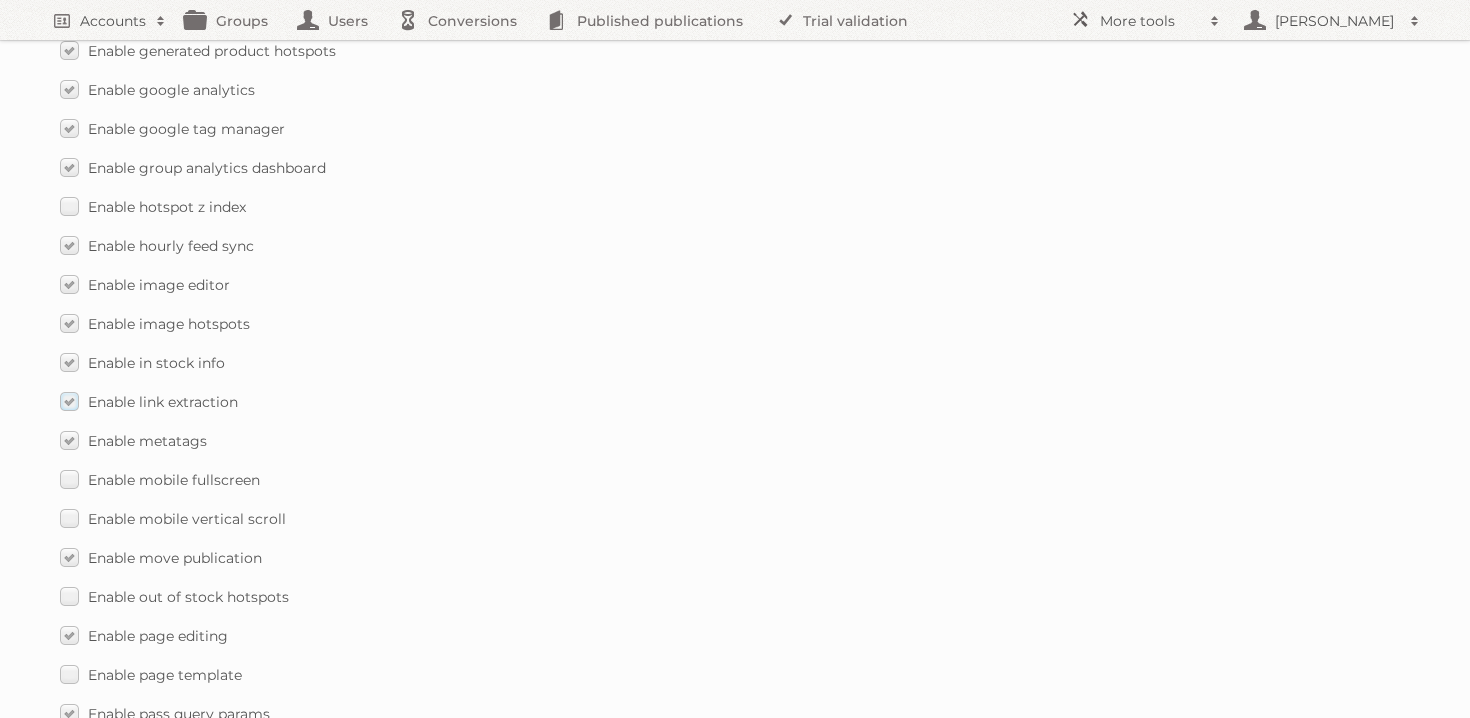 scroll, scrollTop: 2052, scrollLeft: 0, axis: vertical 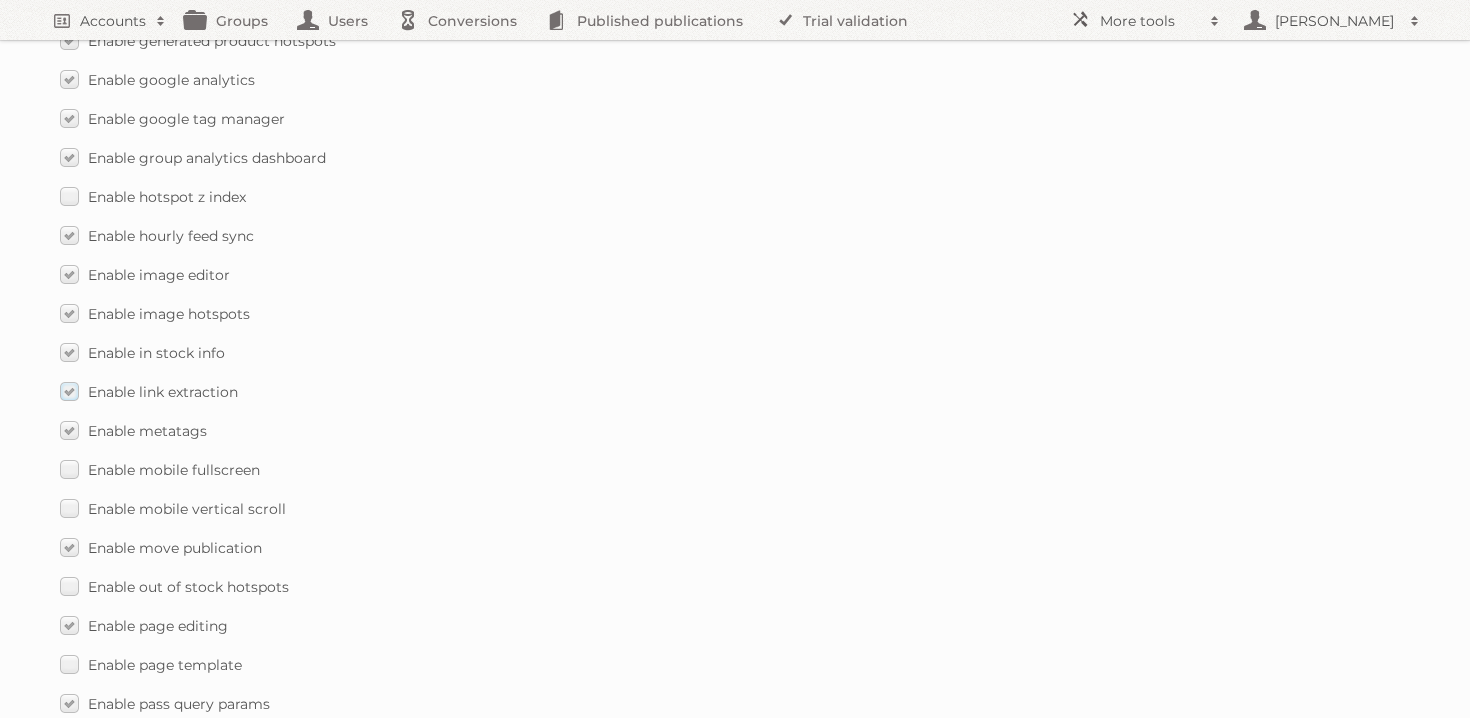 click on "Enable mobile fullscreen" at bounding box center (174, 470) 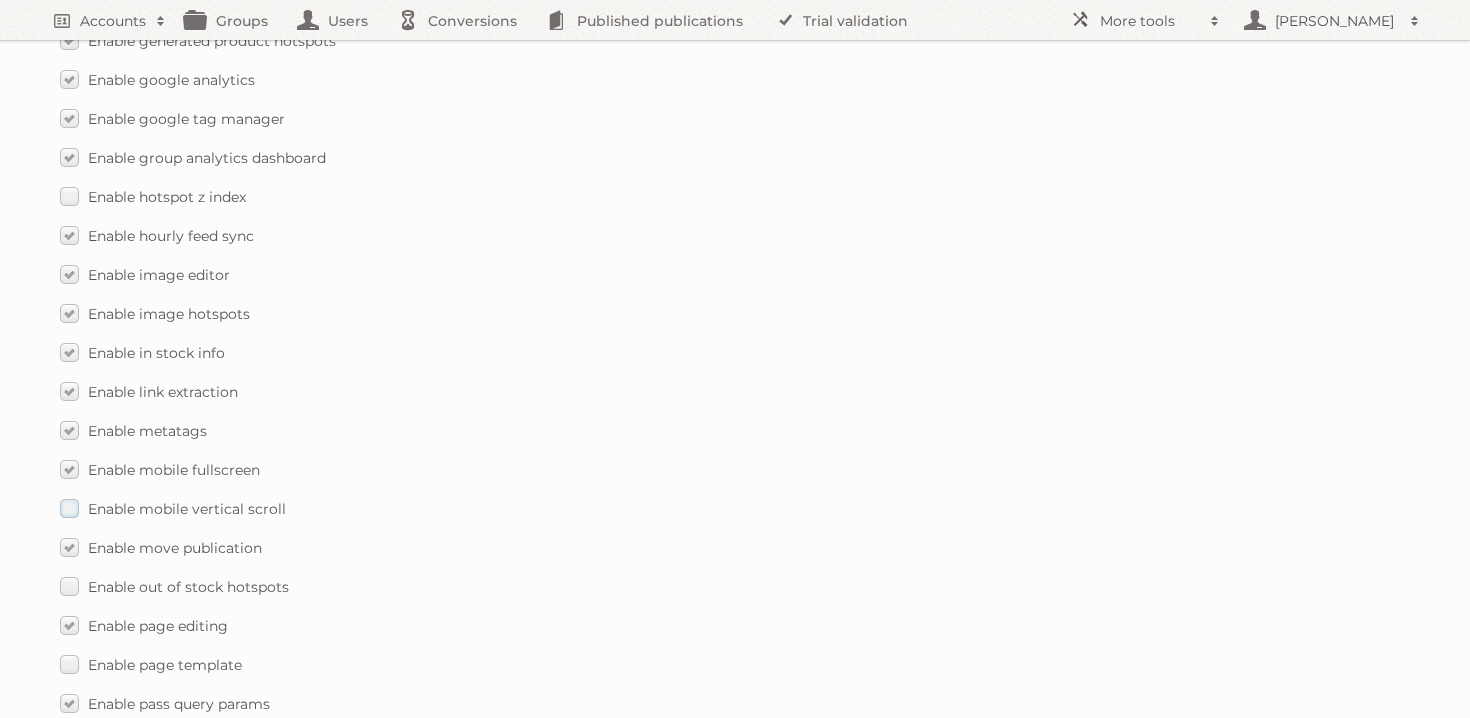 click on "Enable mobile vertical scroll" at bounding box center (187, 509) 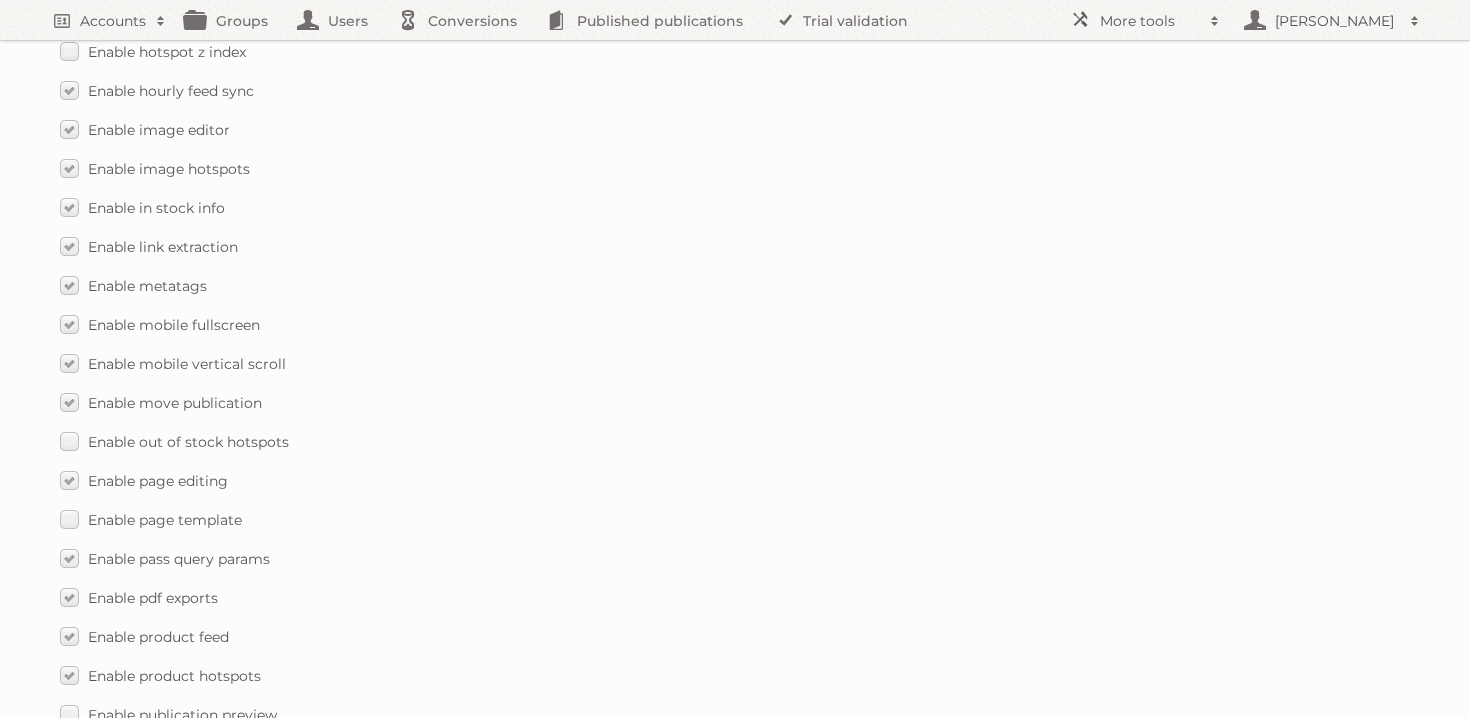 scroll, scrollTop: 2202, scrollLeft: 0, axis: vertical 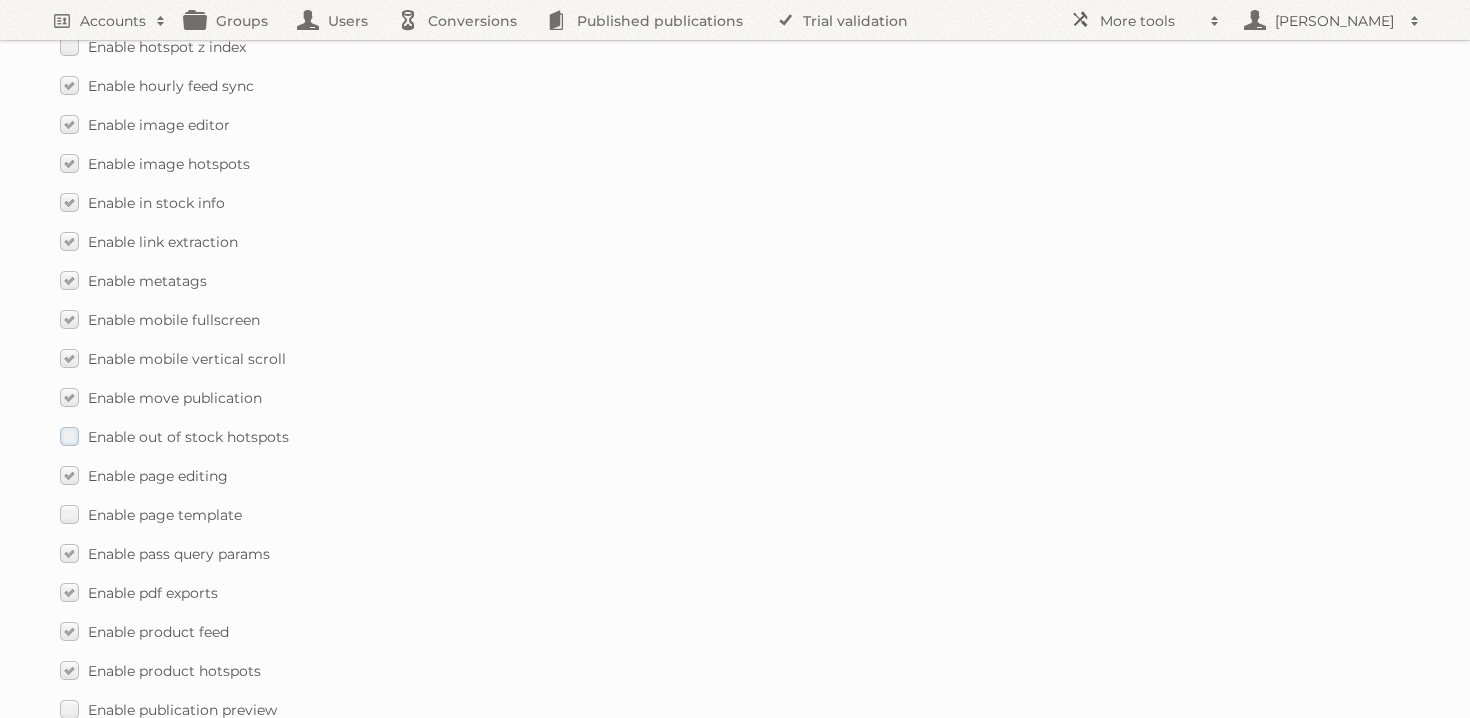 click on "Enable out of stock hotspots" at bounding box center (188, 437) 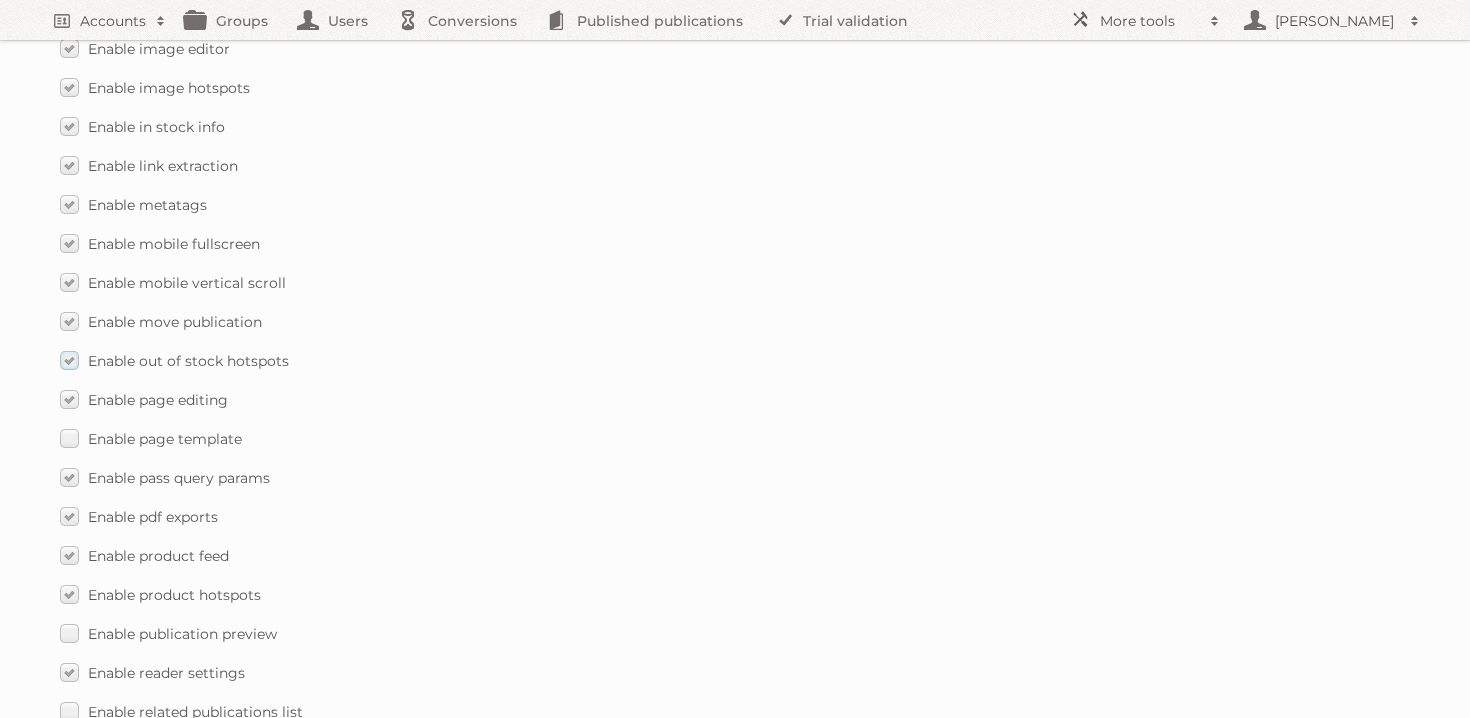 scroll, scrollTop: 2279, scrollLeft: 0, axis: vertical 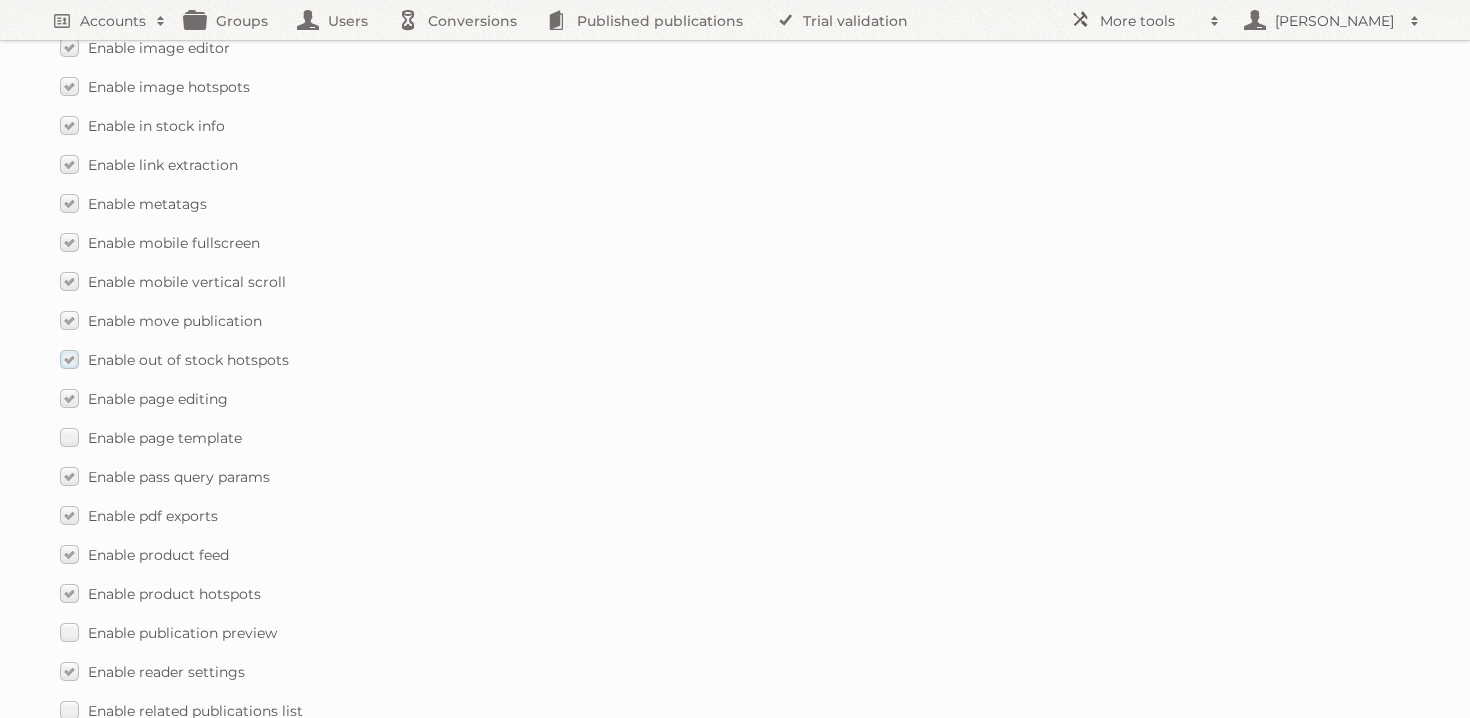 click on "Enable page template" at bounding box center [165, 438] 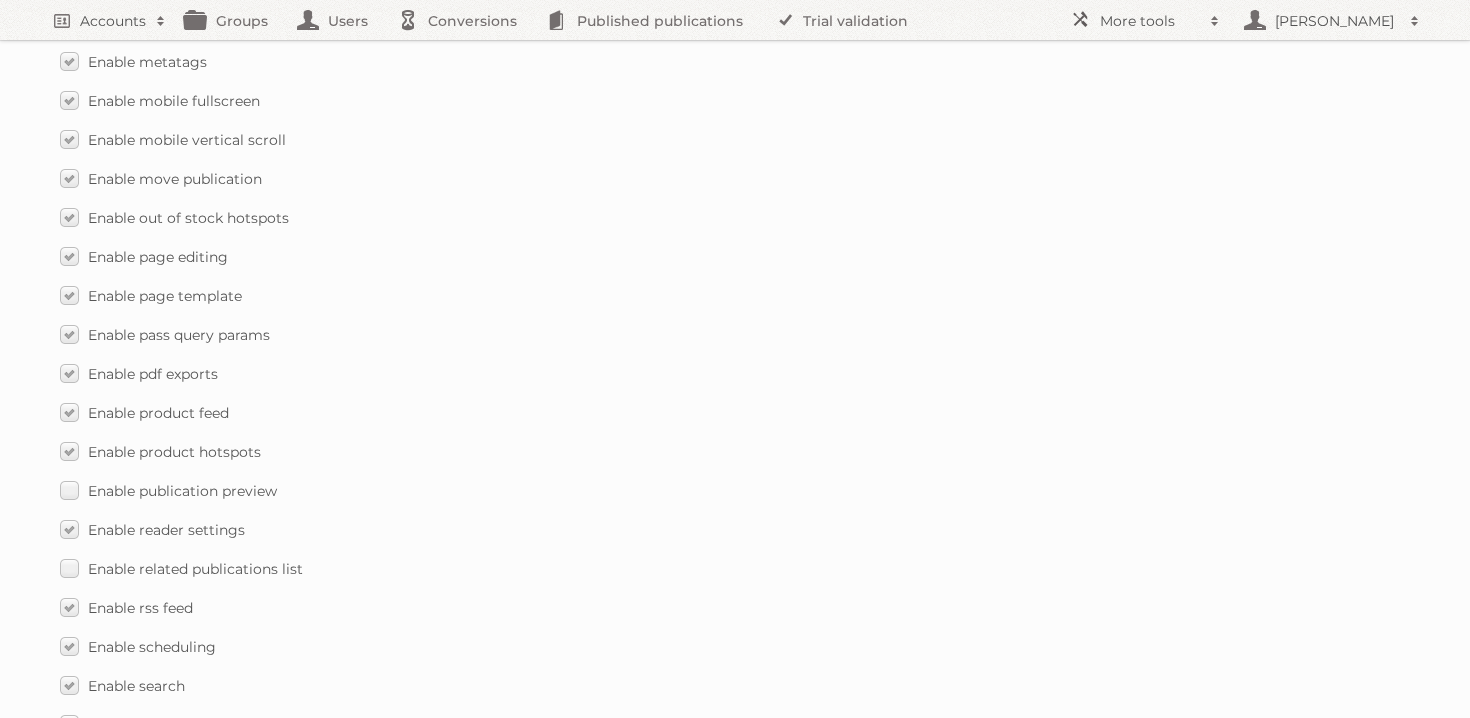 scroll, scrollTop: 2428, scrollLeft: 0, axis: vertical 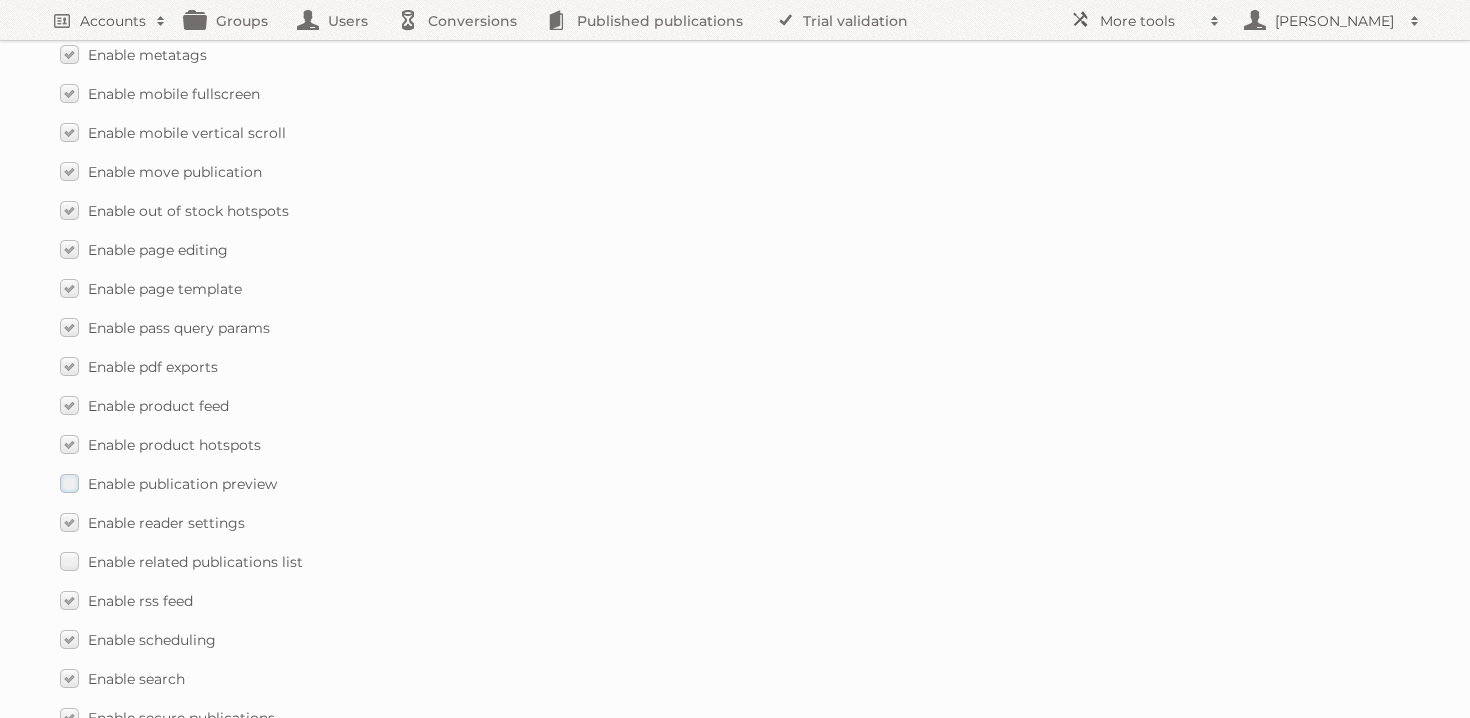 click on "Enable publication preview" at bounding box center (182, 484) 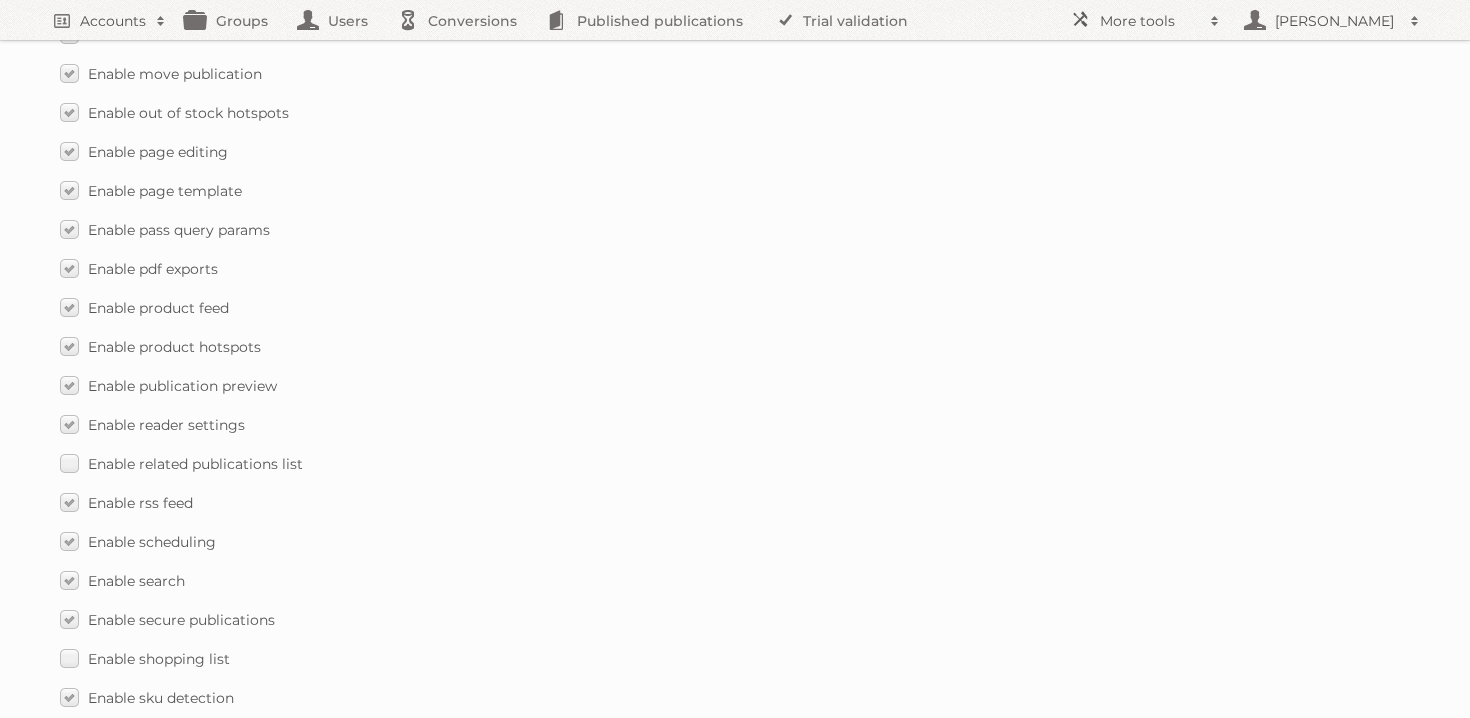 scroll, scrollTop: 2530, scrollLeft: 0, axis: vertical 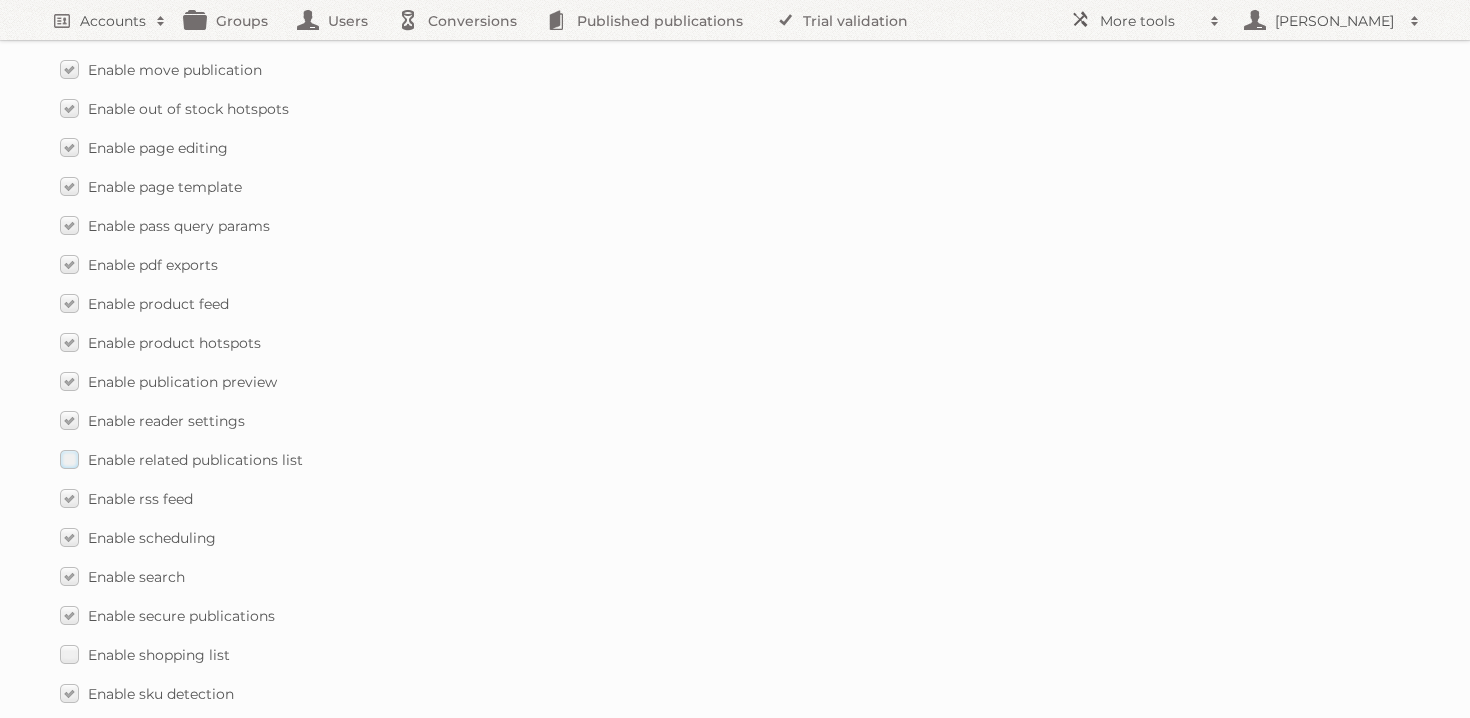click on "Enable related publications list" at bounding box center (195, 460) 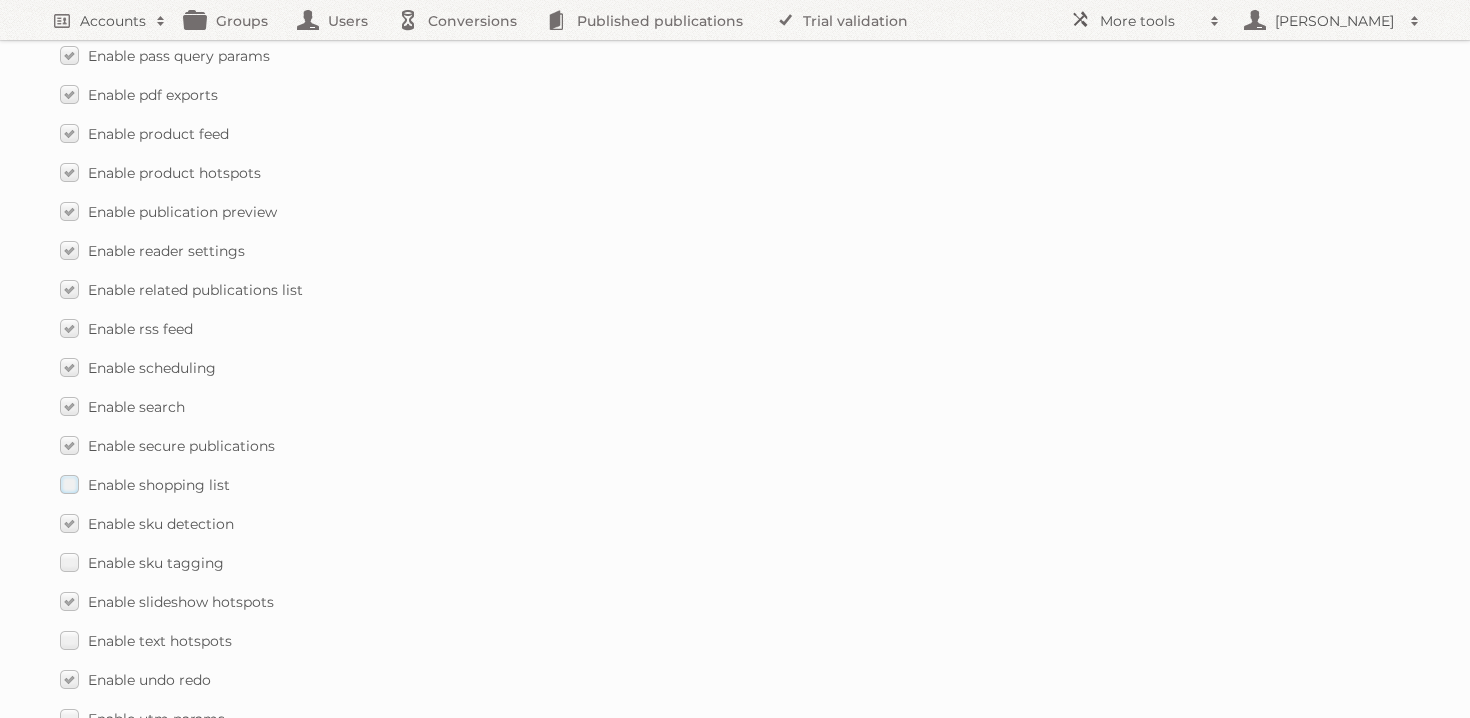 scroll, scrollTop: 2711, scrollLeft: 0, axis: vertical 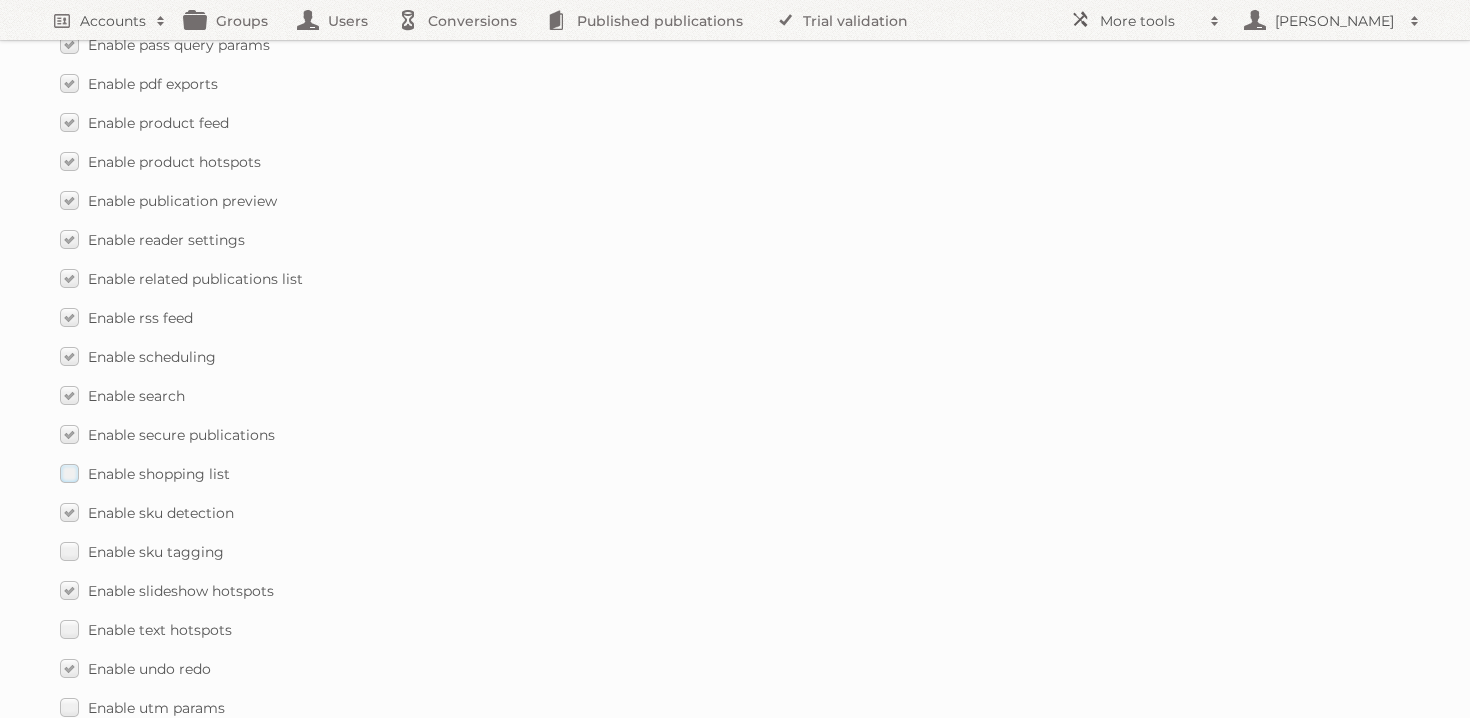 click on "Enable shopping list" at bounding box center [159, 474] 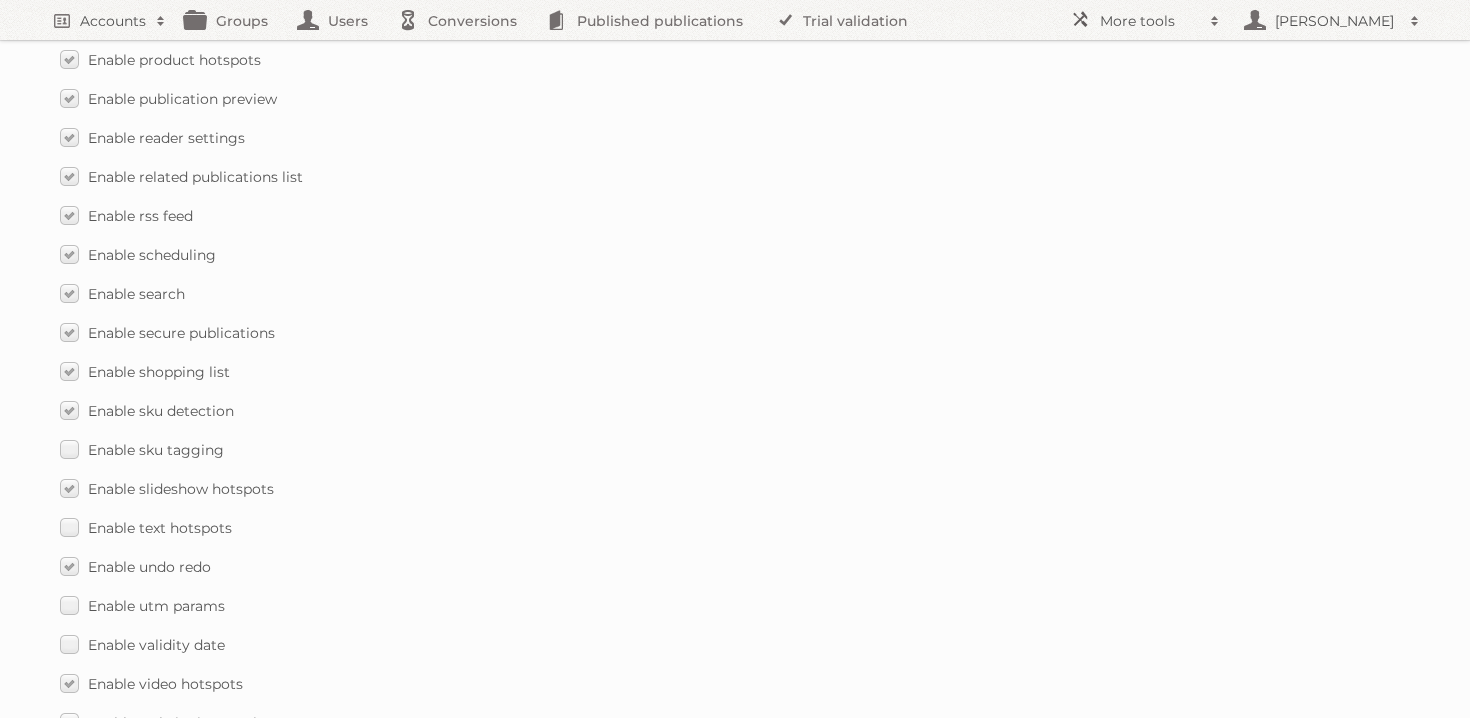 scroll, scrollTop: 2820, scrollLeft: 0, axis: vertical 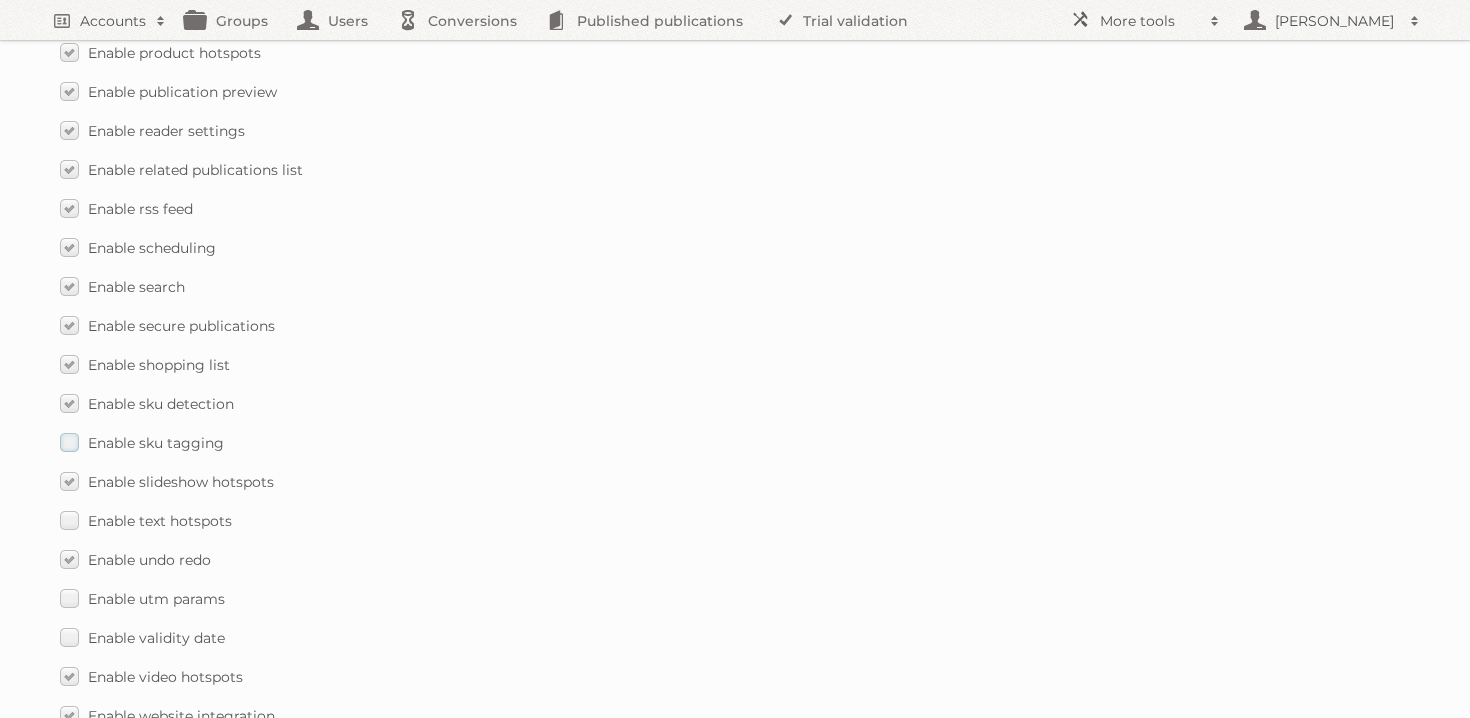 click on "Enable sku tagging" at bounding box center (156, 443) 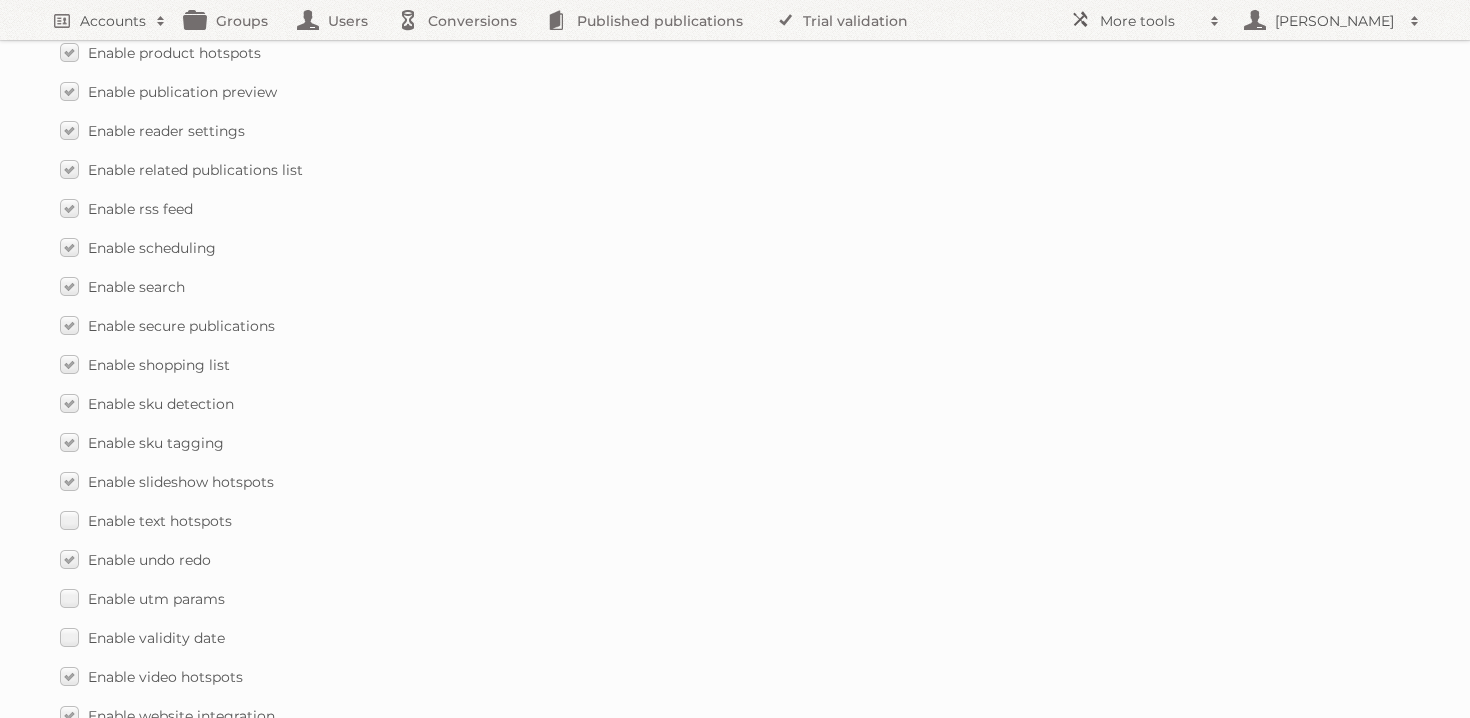click on "Enable accessibility text
Enable account tree structure
Enable analytics ask for consent
Enable analytics dashboard
Enable animated content
Enable api v2 key management
Enable banners
Enable branding
Enable clip copy
Enable content reporting
Enable custom currencies
Enable custom domains
Enable custom header
Enable disabling publication seo
Enable disabling publitas branding
Enable duplicate publication
Enable dynamic hotspots
Enable dynamic product template editor
Enable ecommerce integration
Enable editor
Enable external content hotspots
Enable favorites list
Enable force single page on mobile
Enable generated product hotspots
Enable google analytics
Enable google tag manager
Enable group analytics dashboard" at bounding box center (735, -455) 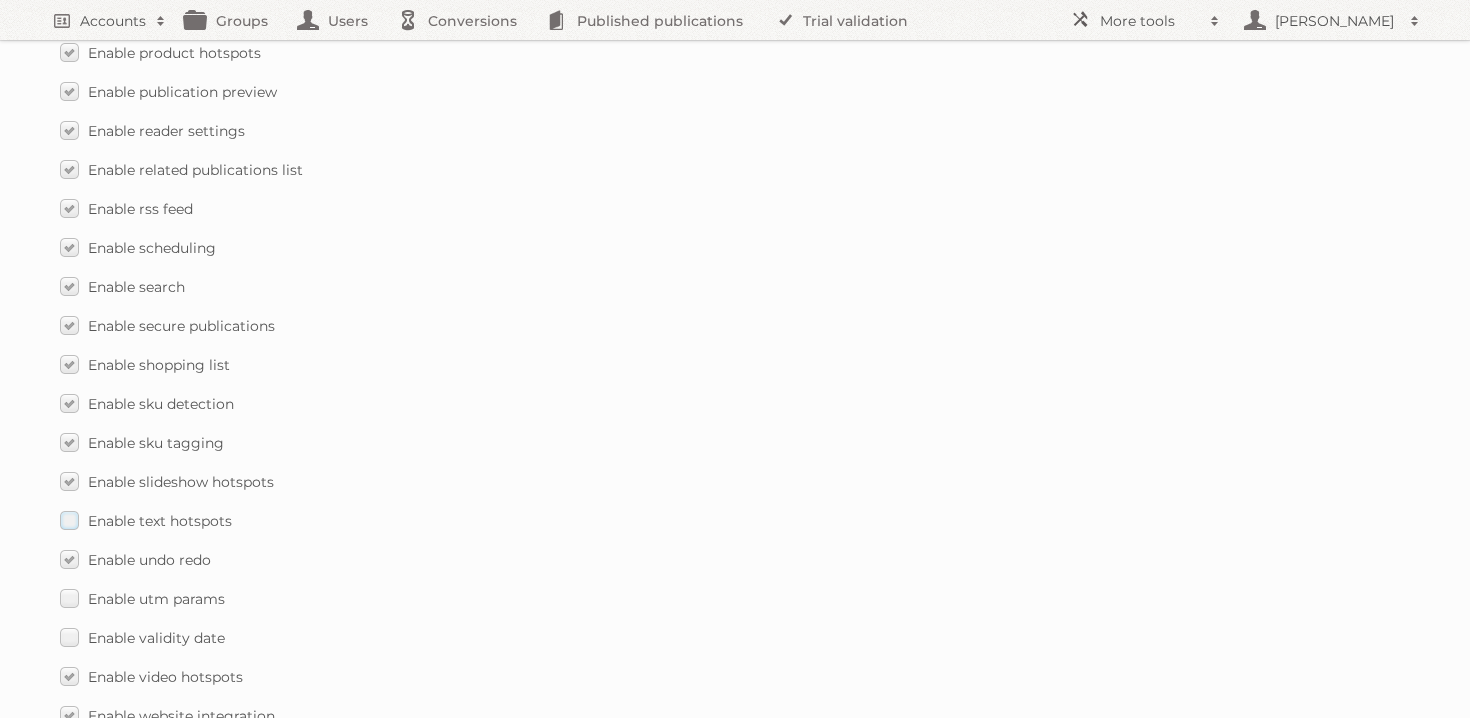 click on "Enable text hotspots" at bounding box center [146, 520] 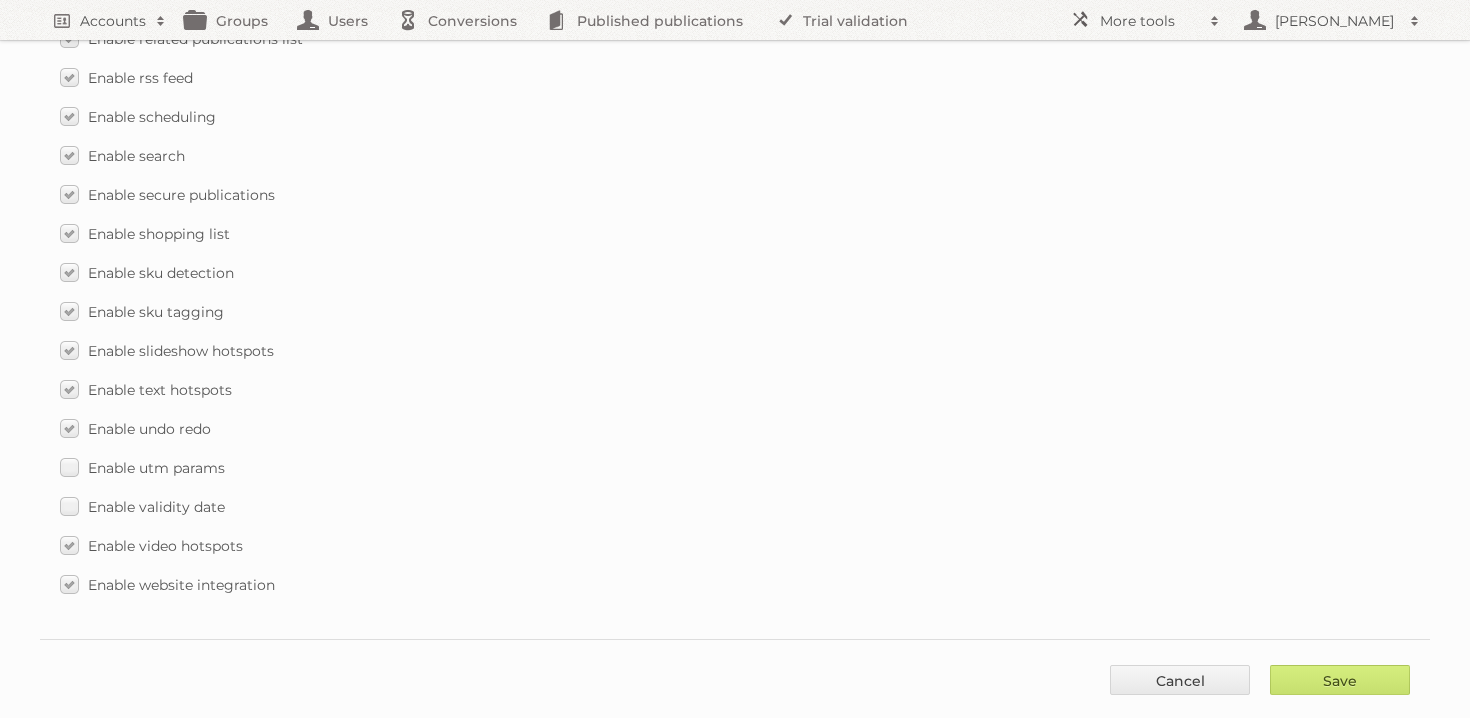 scroll, scrollTop: 2974, scrollLeft: 0, axis: vertical 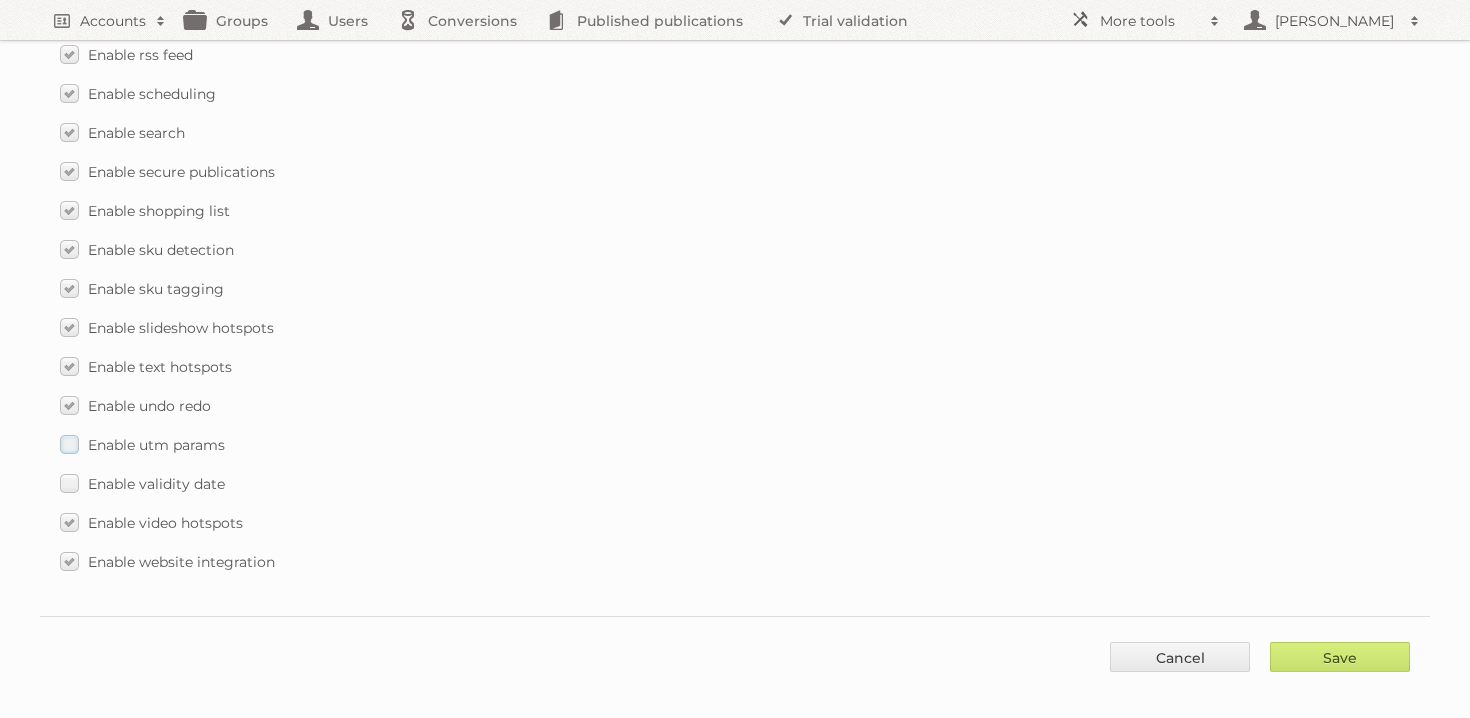click on "Enable utm params" at bounding box center (156, 445) 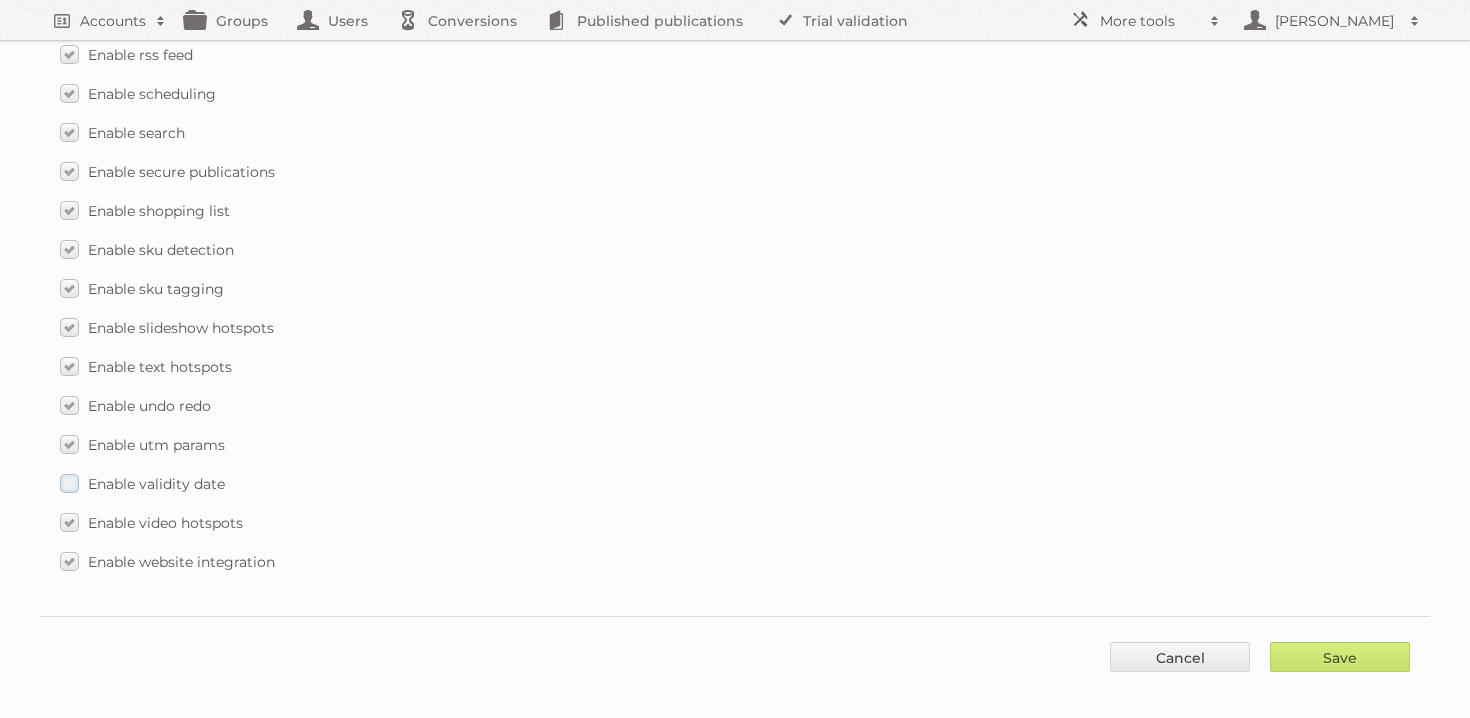 click on "Enable validity date" at bounding box center [156, 484] 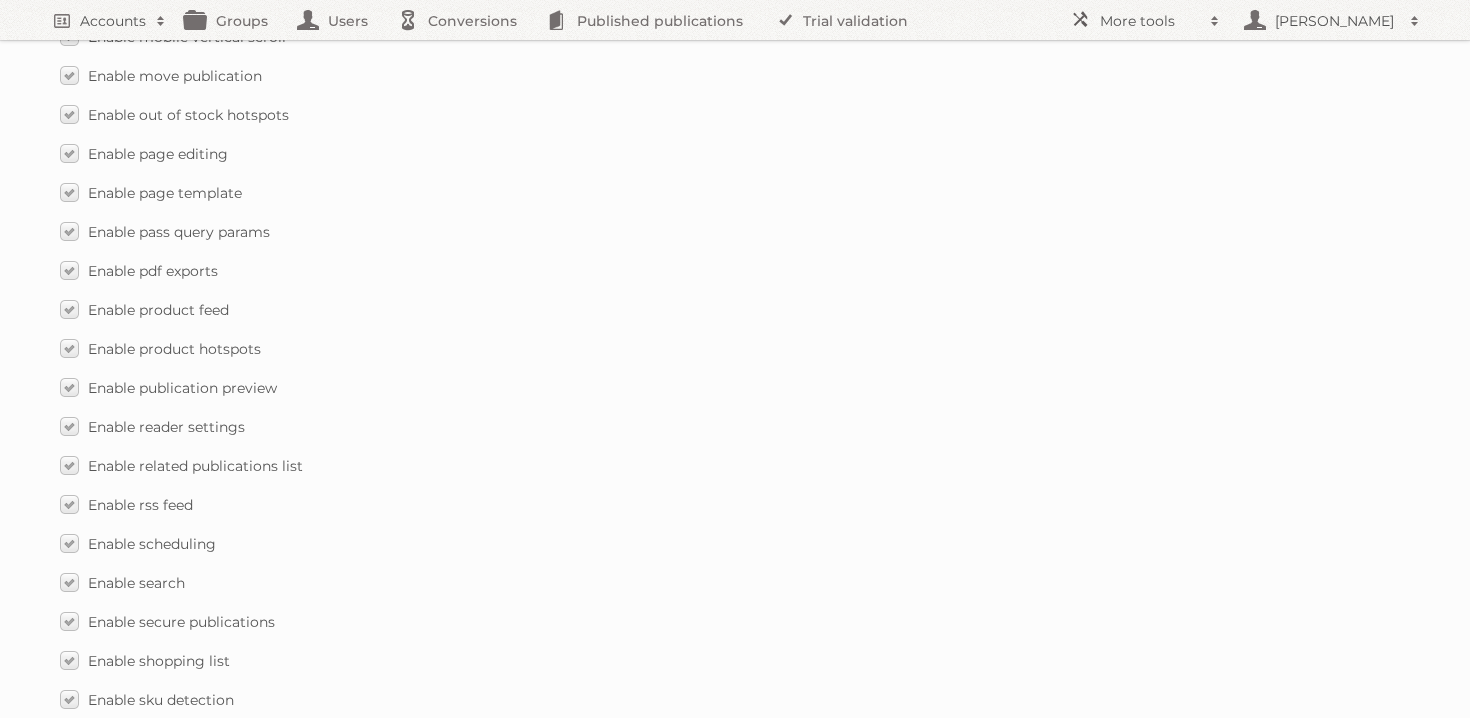 scroll, scrollTop: 2974, scrollLeft: 0, axis: vertical 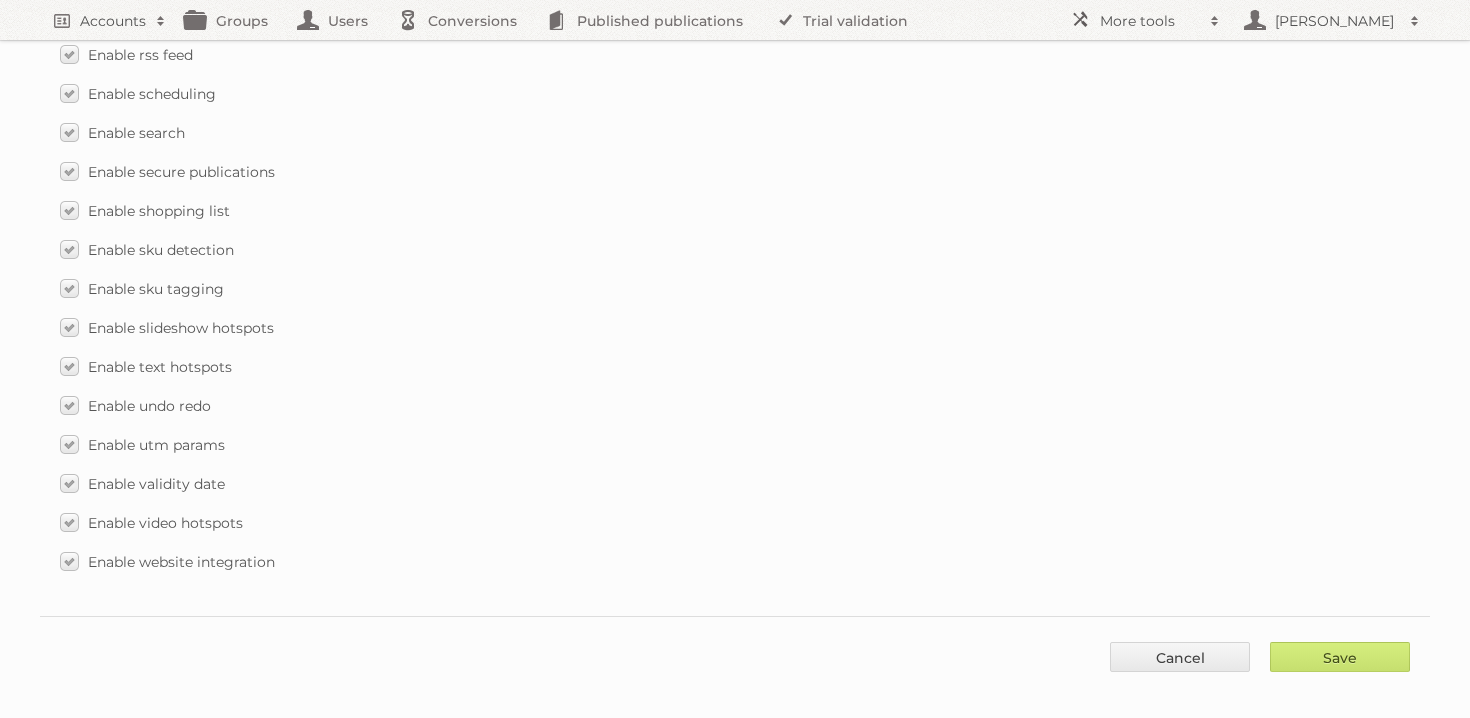 click on "Save
Cancel" at bounding box center [735, 646] 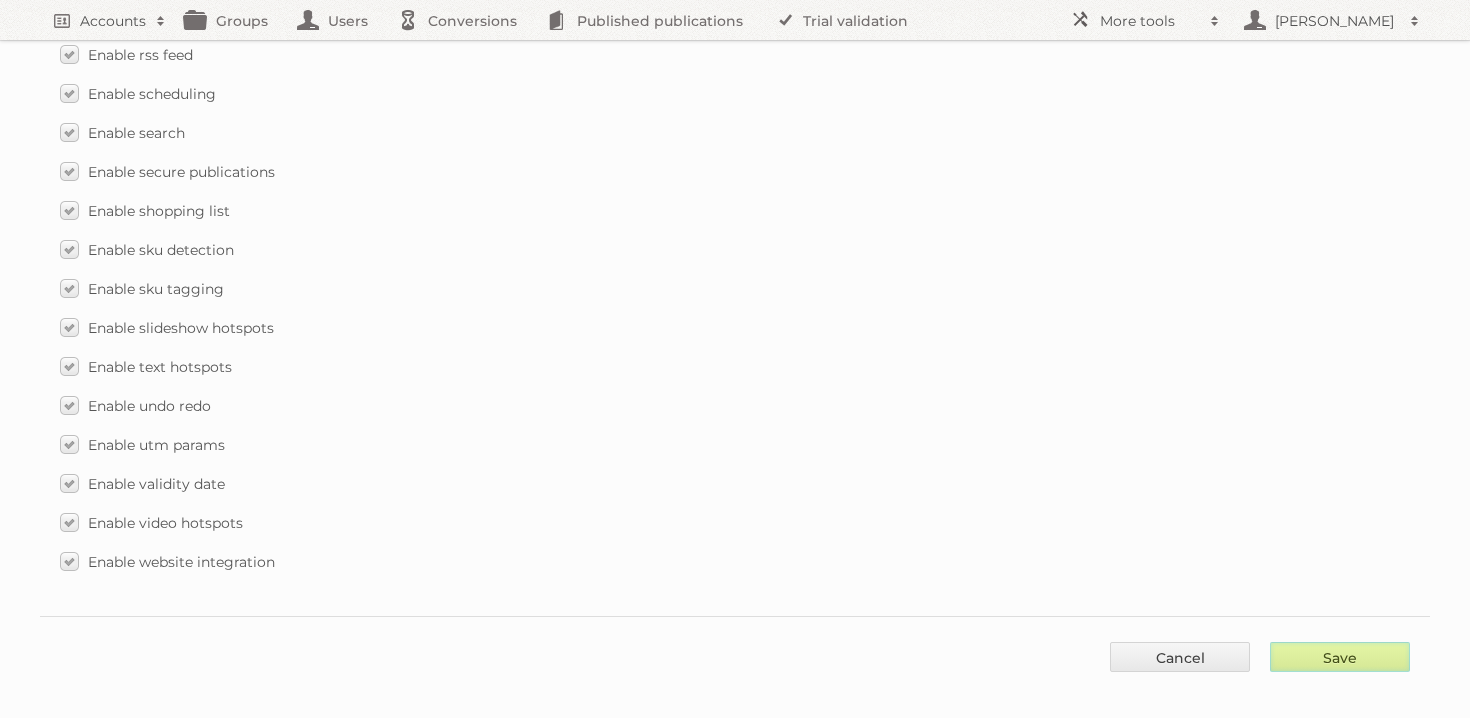 click on "Save" at bounding box center (1340, 657) 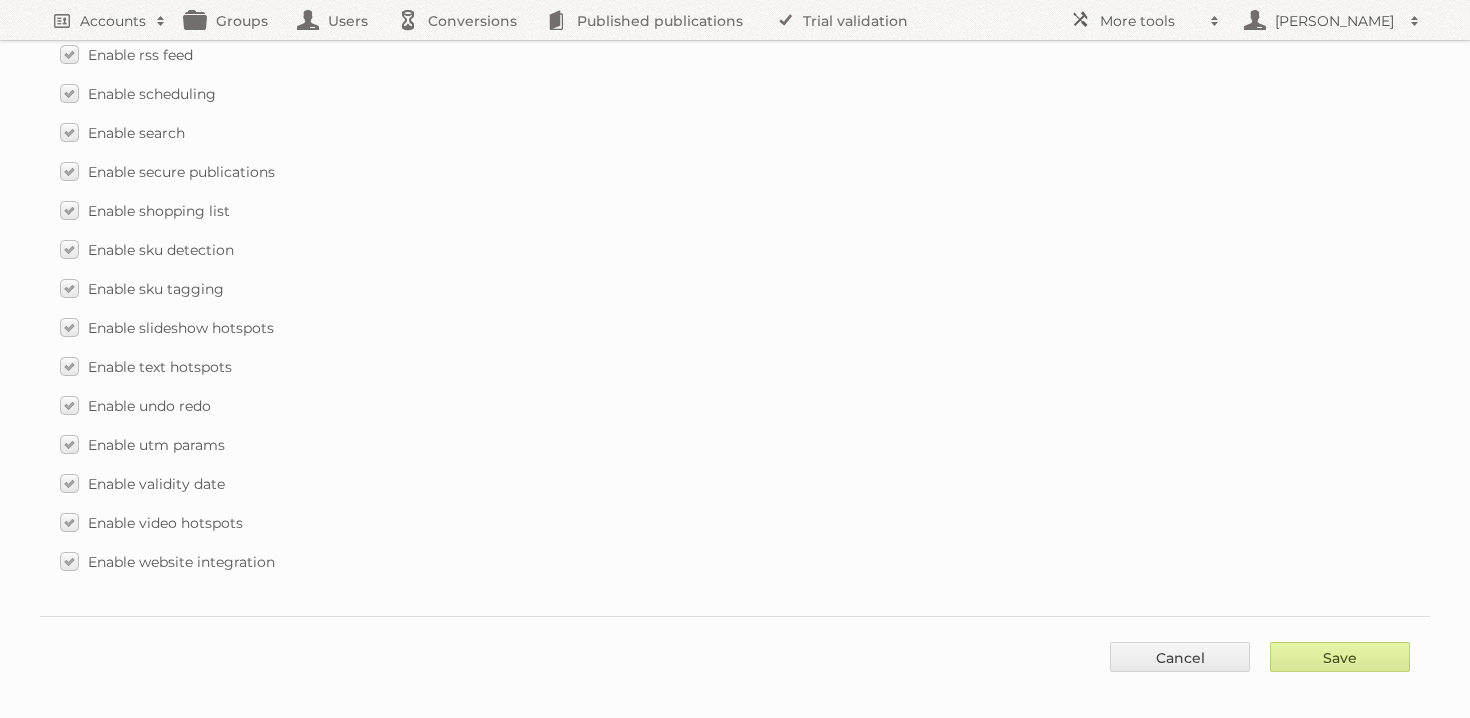 type on "..." 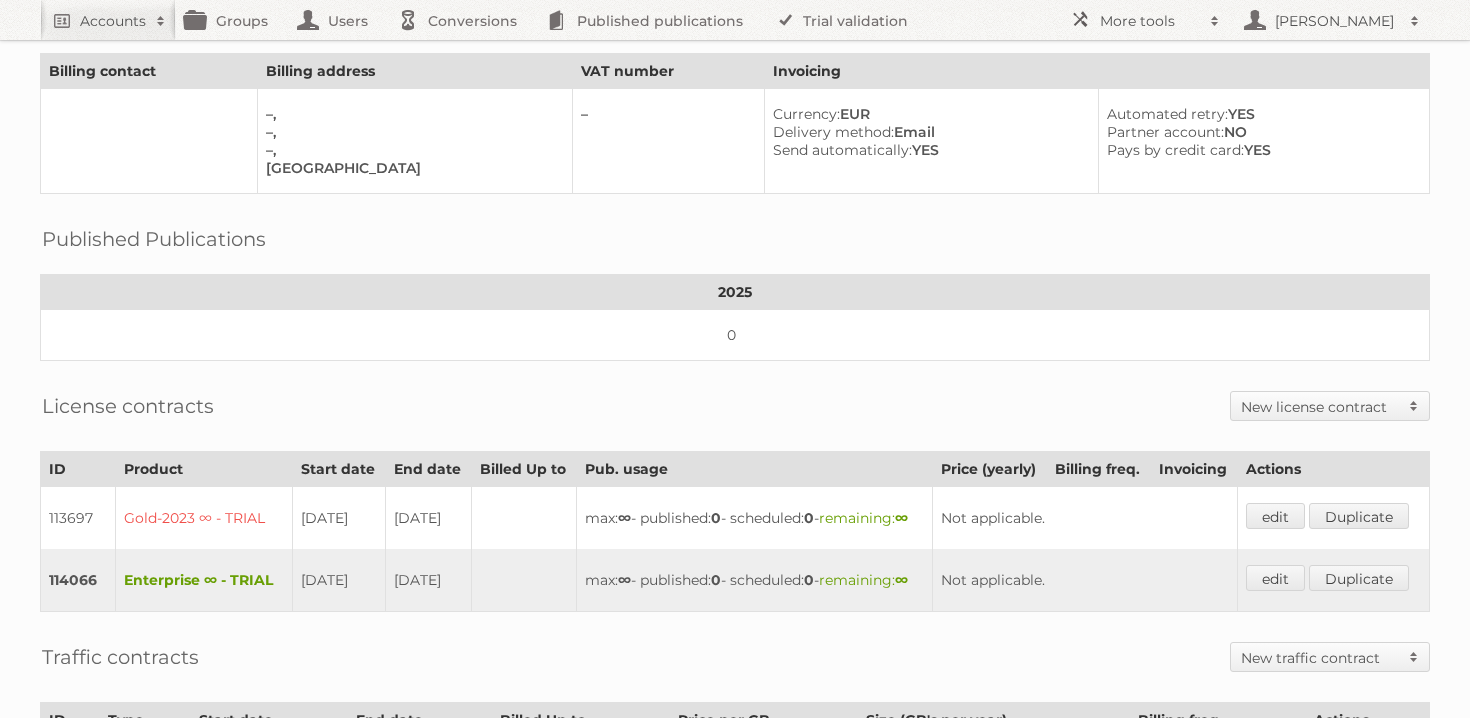 scroll, scrollTop: 0, scrollLeft: 0, axis: both 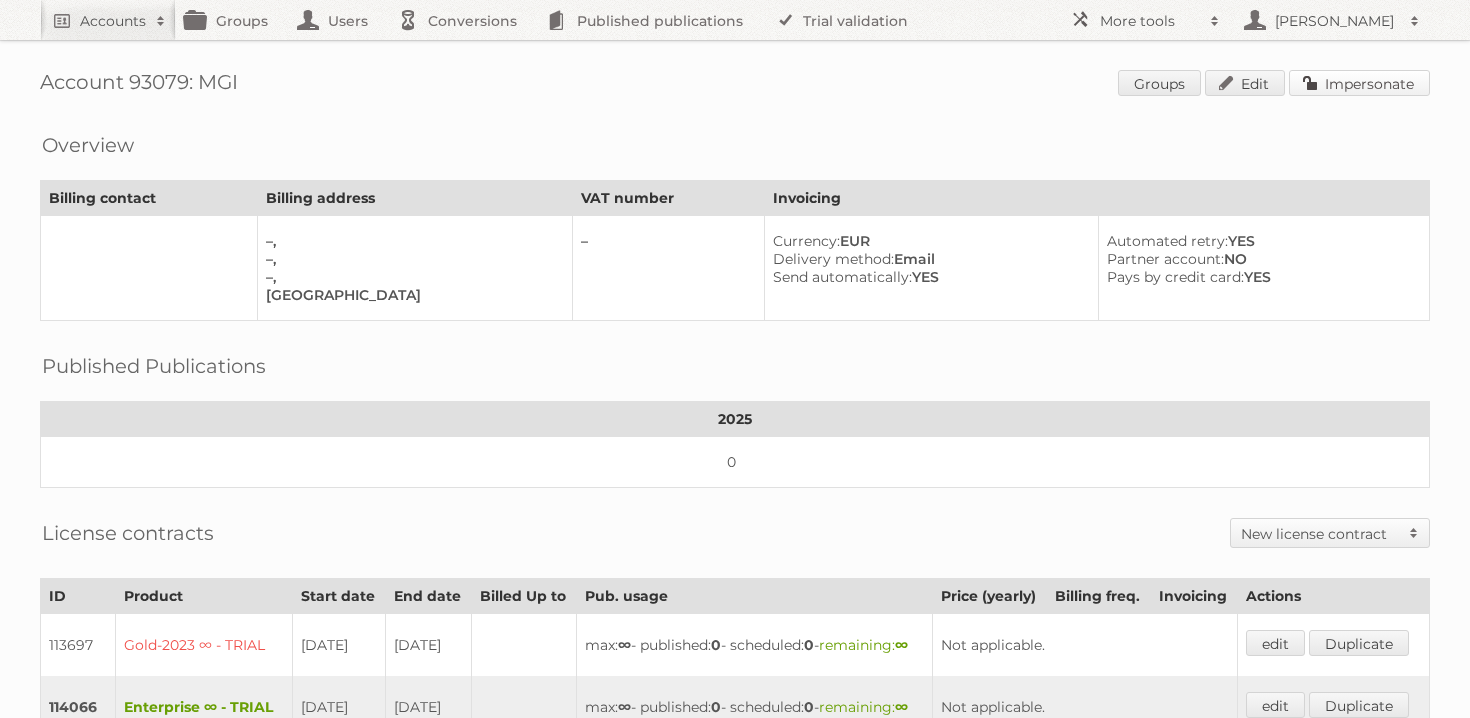 click on "Impersonate" at bounding box center [1359, 83] 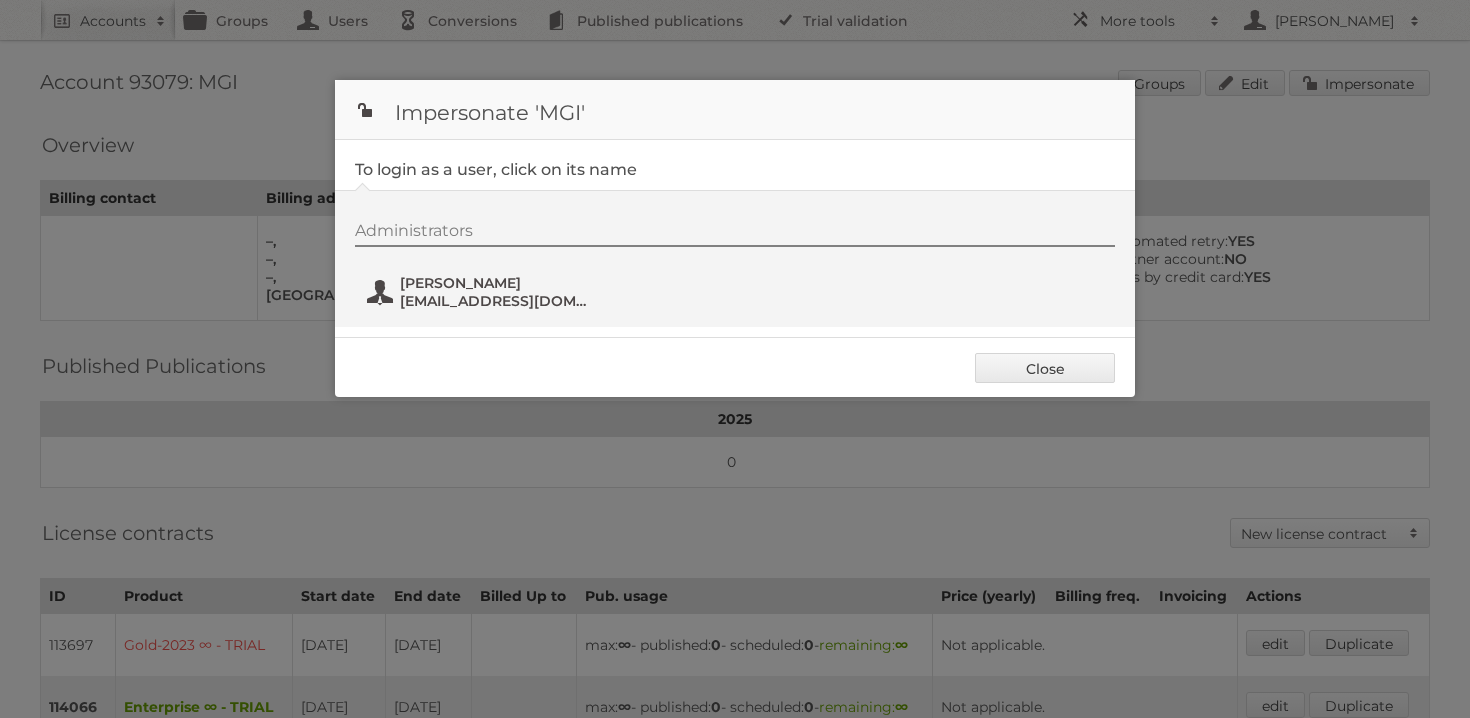 click on "[PERSON_NAME]
[PERSON_NAME][EMAIL_ADDRESS][DOMAIN_NAME]" at bounding box center (482, 292) 